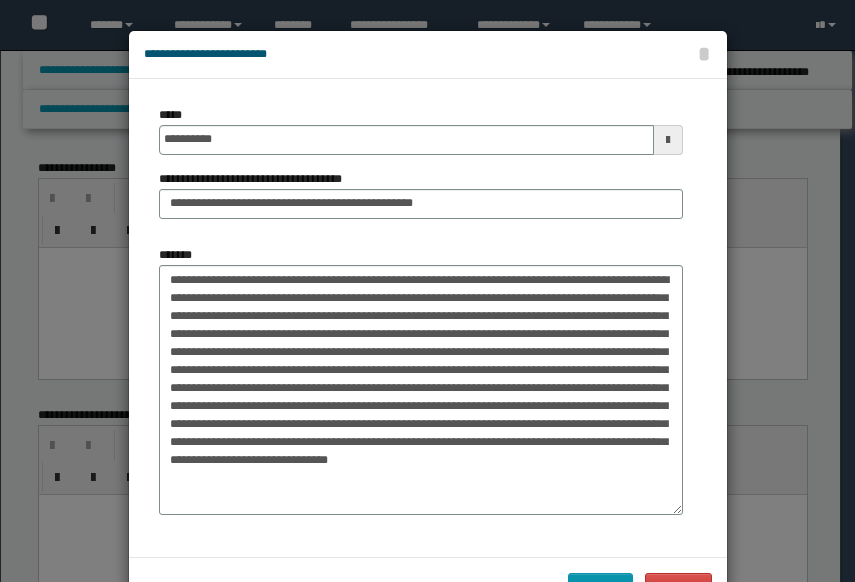 scroll, scrollTop: 1000, scrollLeft: 0, axis: vertical 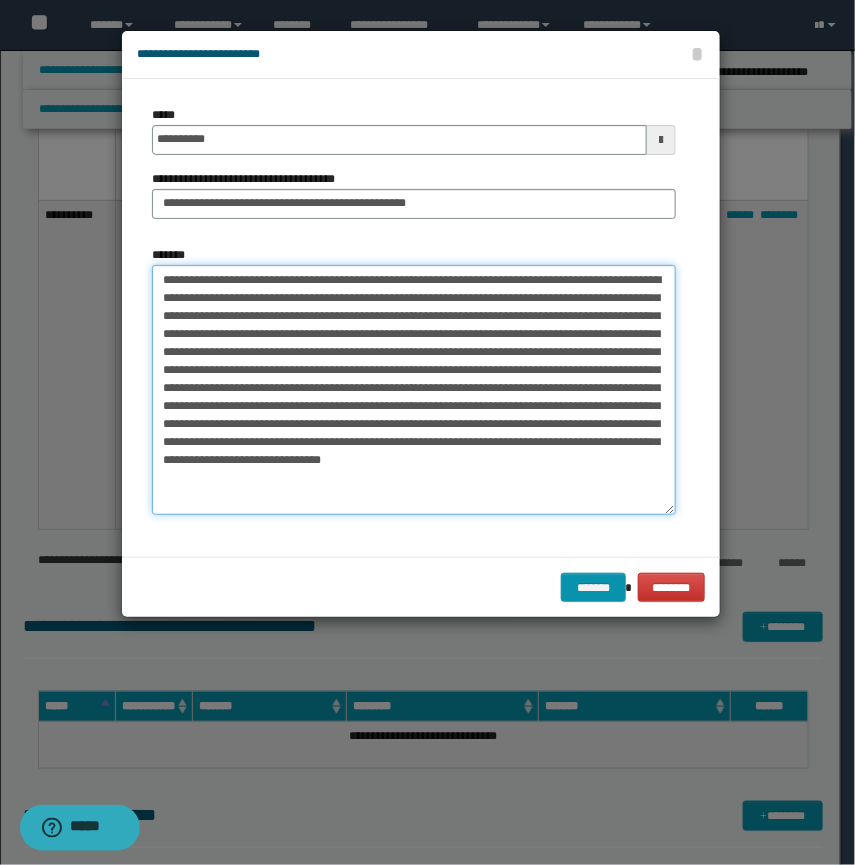 drag, startPoint x: 254, startPoint y: 276, endPoint x: 24, endPoint y: 272, distance: 230.03477 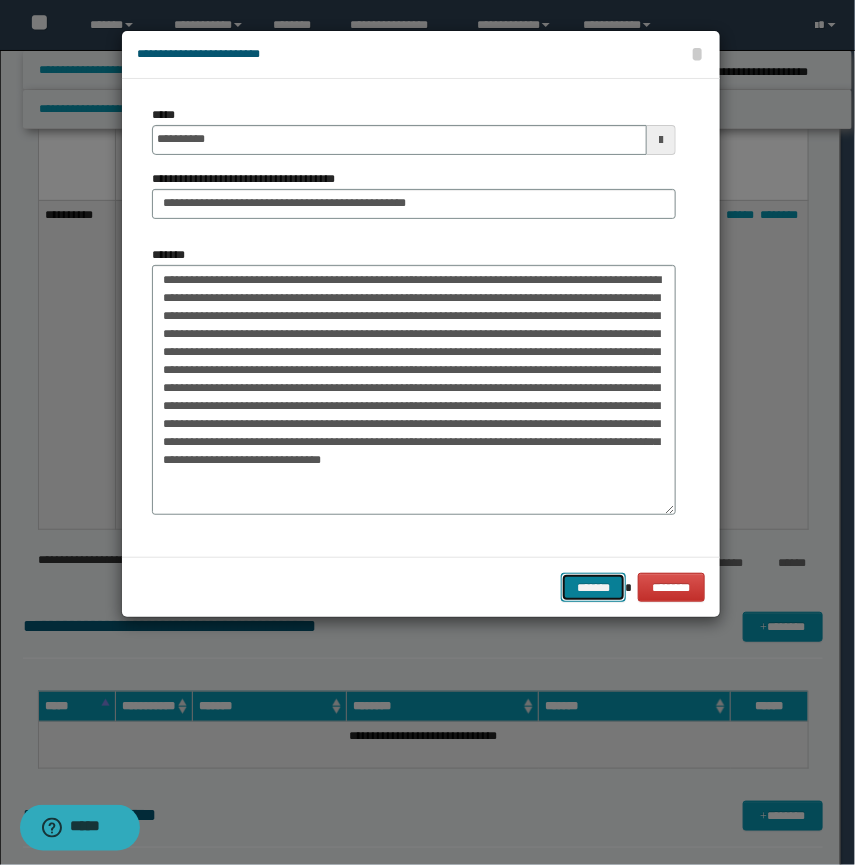 click on "*******" at bounding box center [593, 588] 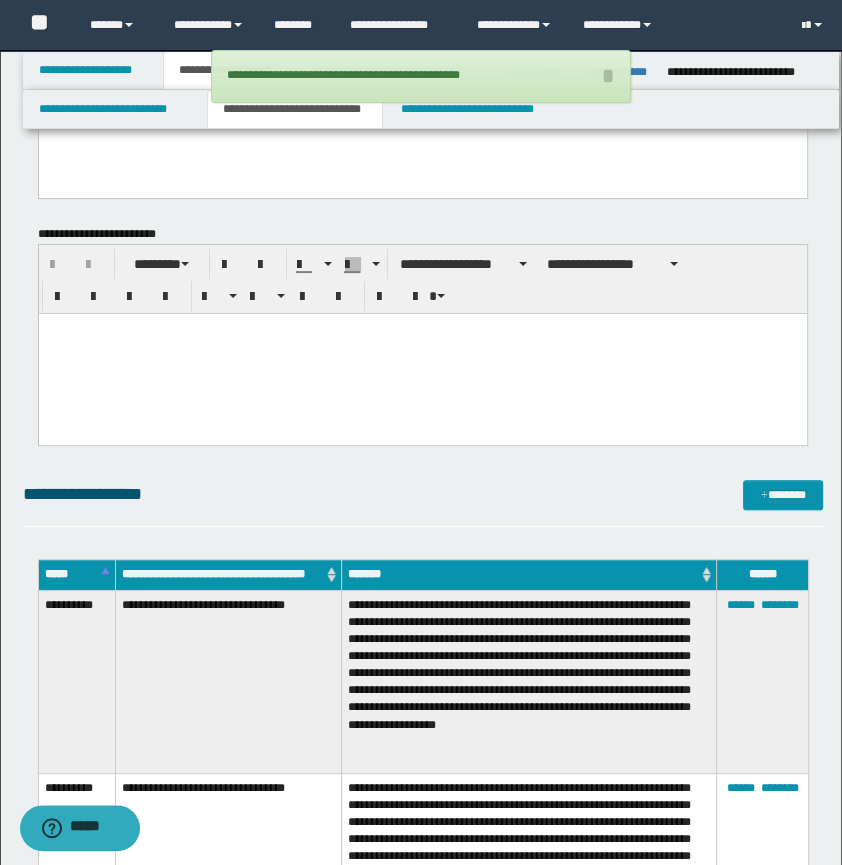scroll, scrollTop: 0, scrollLeft: 0, axis: both 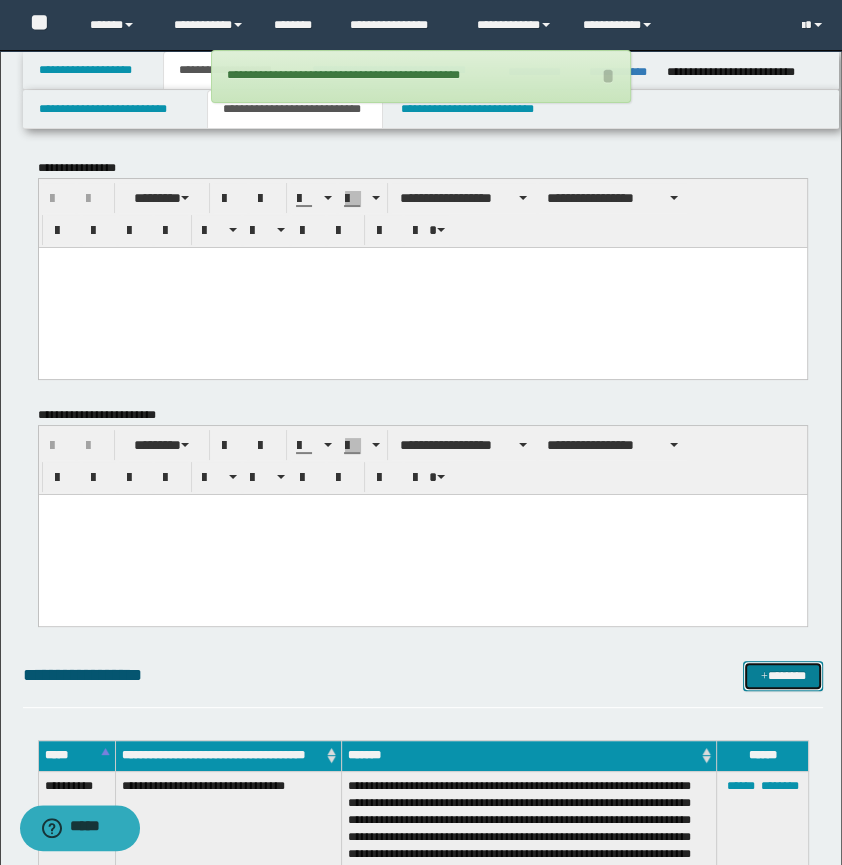 click on "*******" at bounding box center (783, 676) 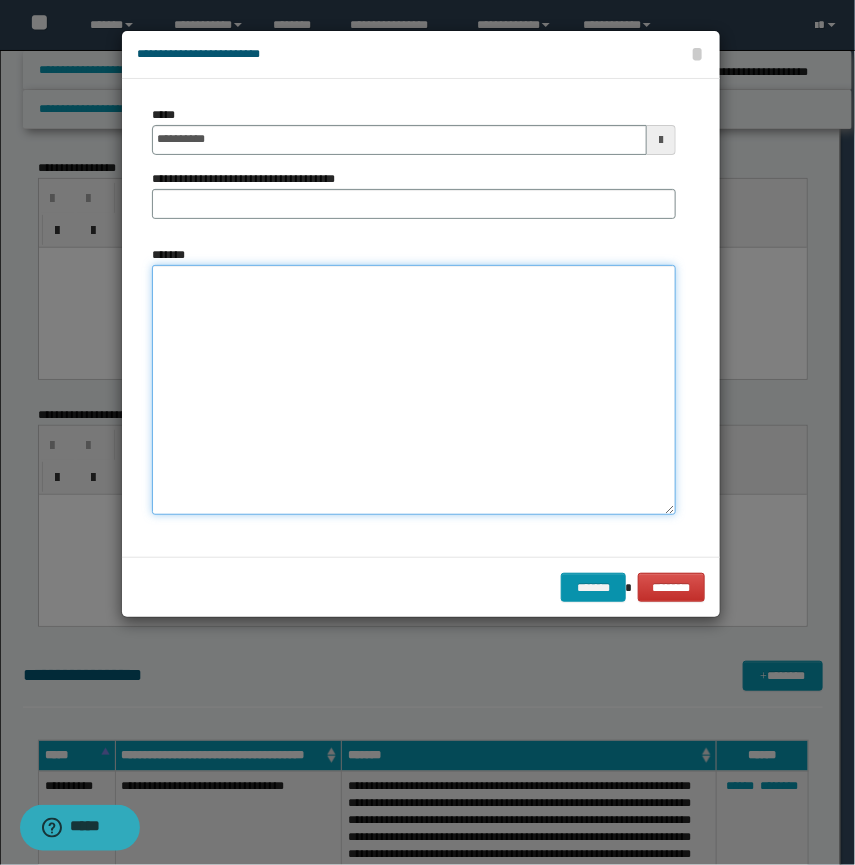 click on "*******" at bounding box center [414, 390] 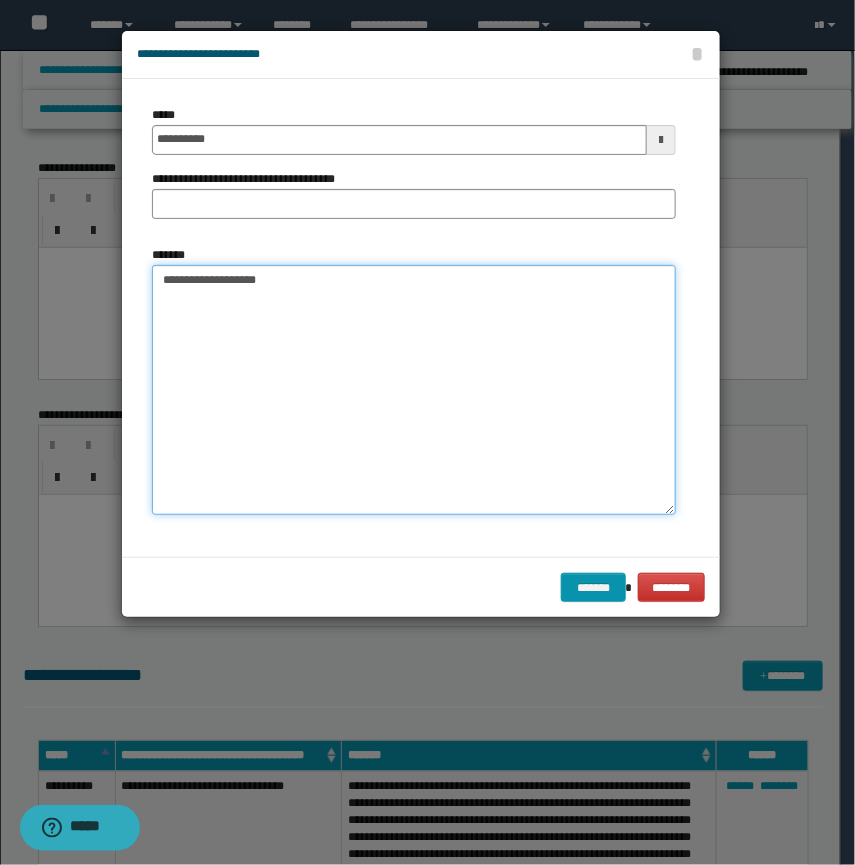 drag, startPoint x: 225, startPoint y: 281, endPoint x: 236, endPoint y: 281, distance: 11 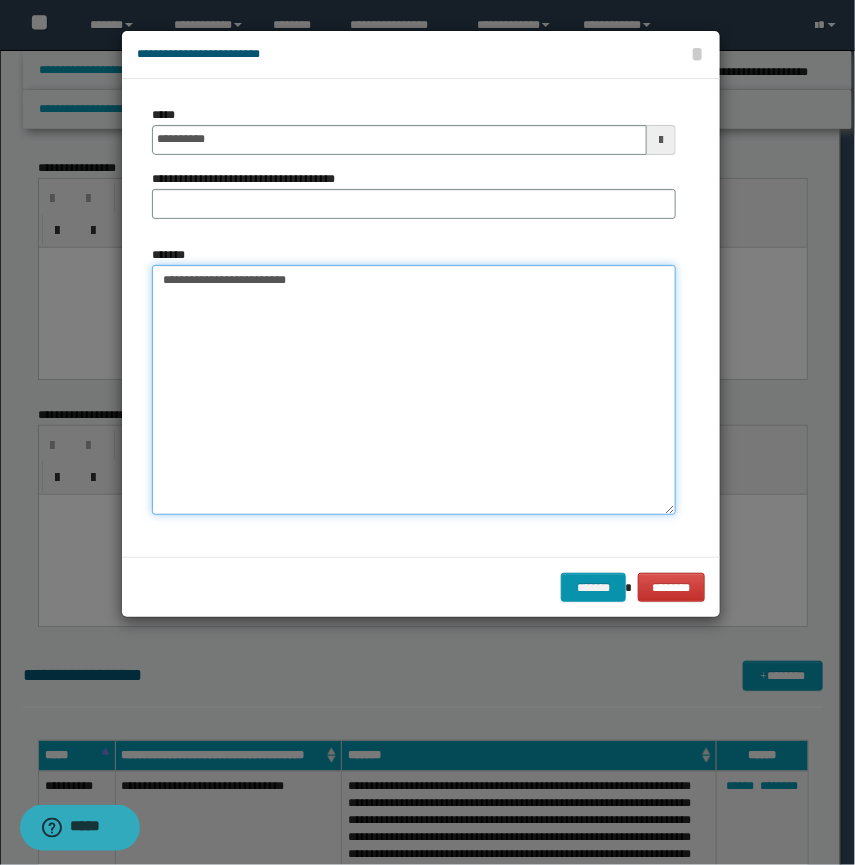 click on "**********" at bounding box center (414, 390) 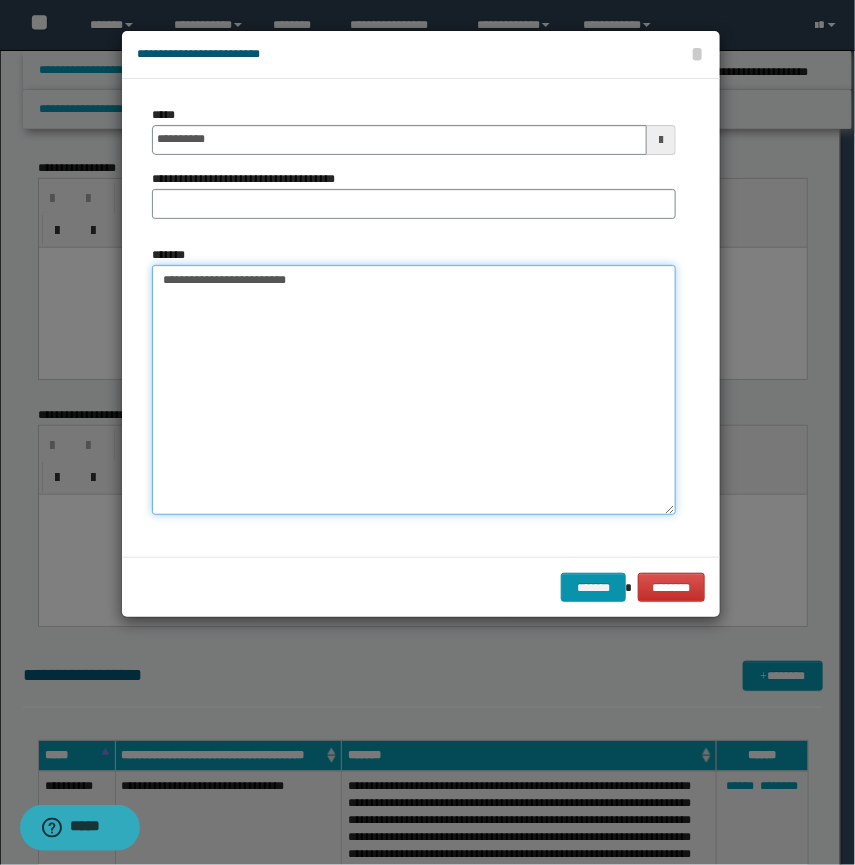 type on "**********" 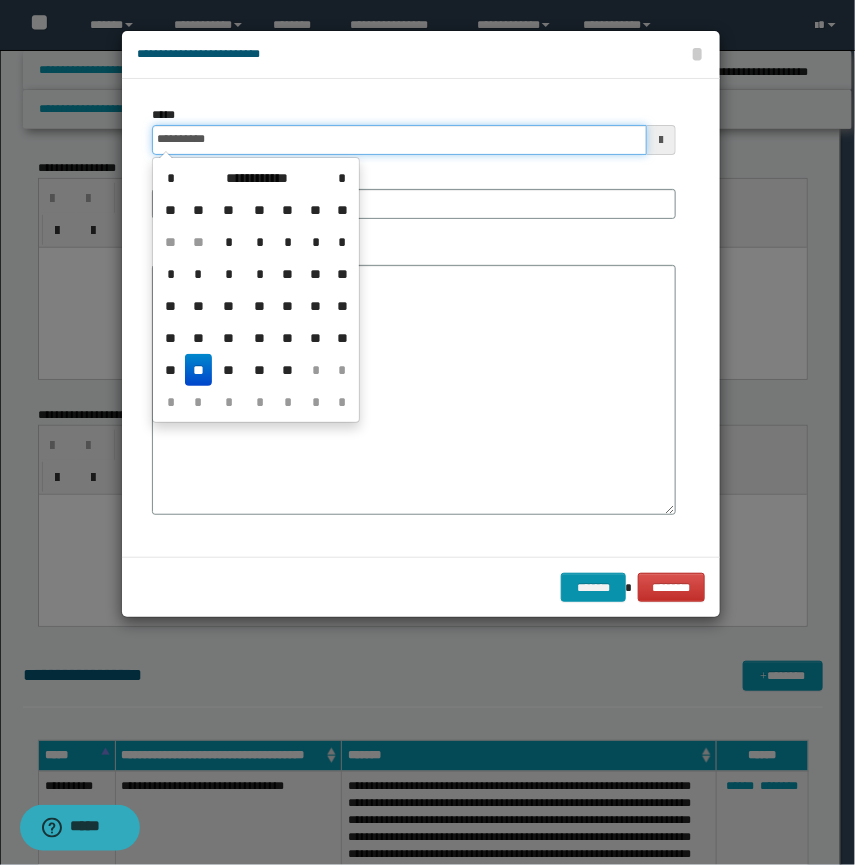 drag, startPoint x: 116, startPoint y: 142, endPoint x: 27, endPoint y: 151, distance: 89.453896 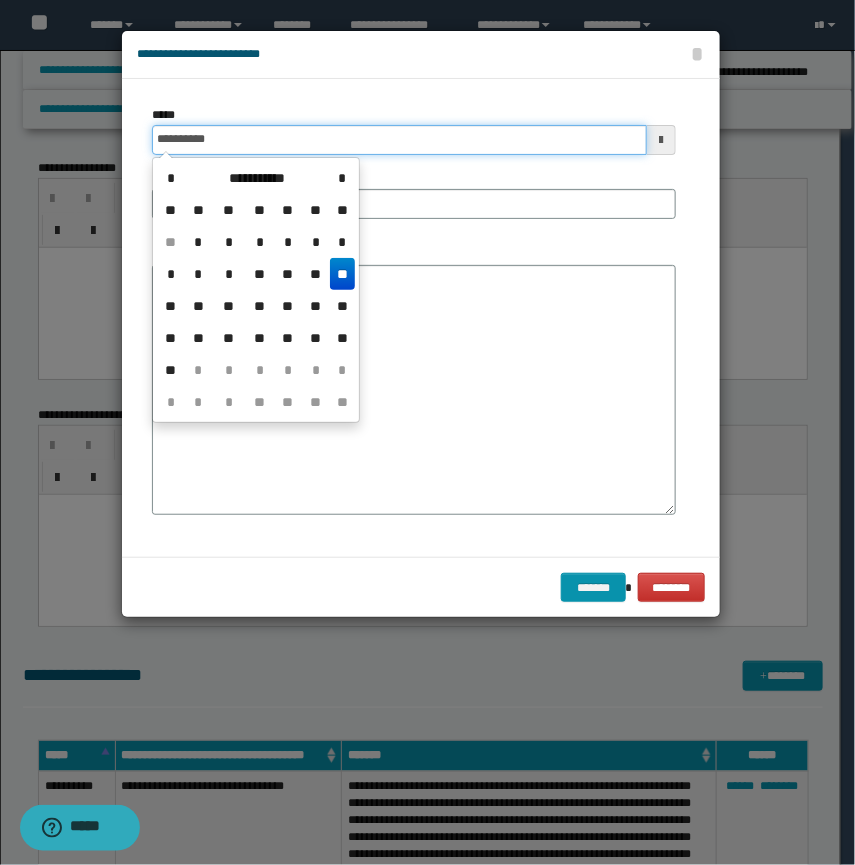 type on "**********" 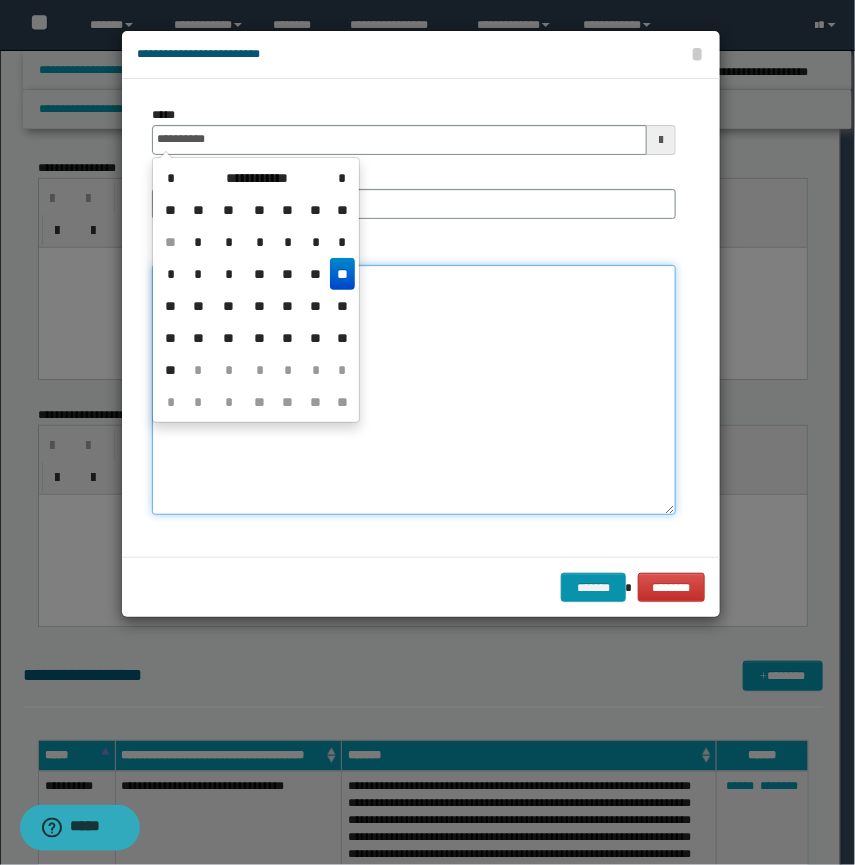 click on "**********" at bounding box center (414, 390) 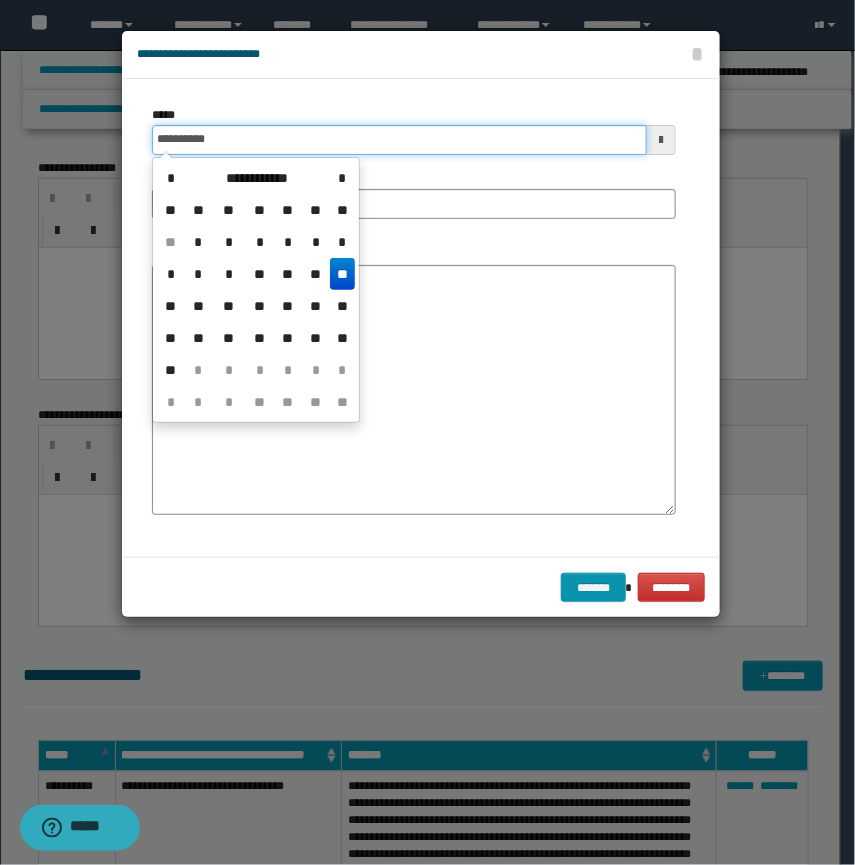 drag, startPoint x: 155, startPoint y: 145, endPoint x: 299, endPoint y: 136, distance: 144.28098 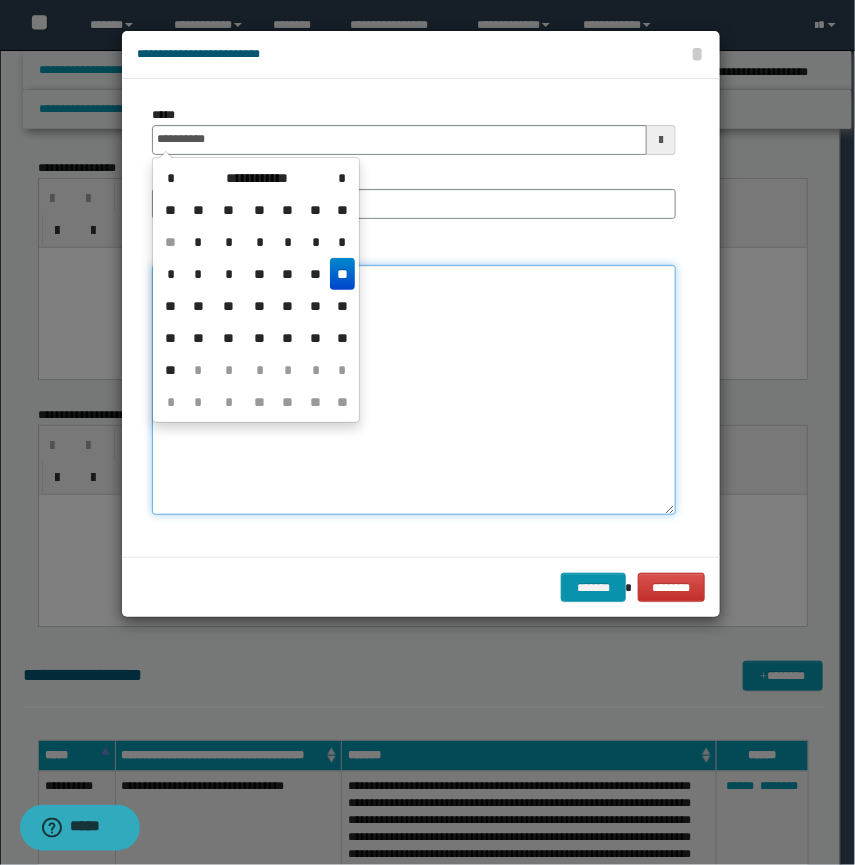 click on "**********" at bounding box center (414, 390) 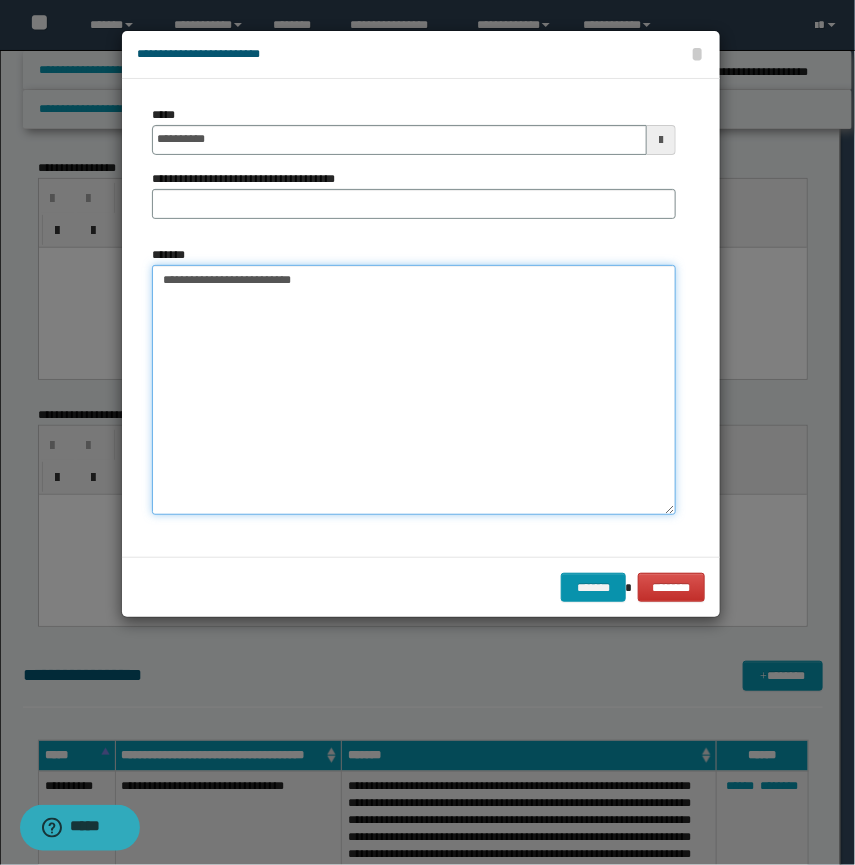 click on "**********" at bounding box center [414, 390] 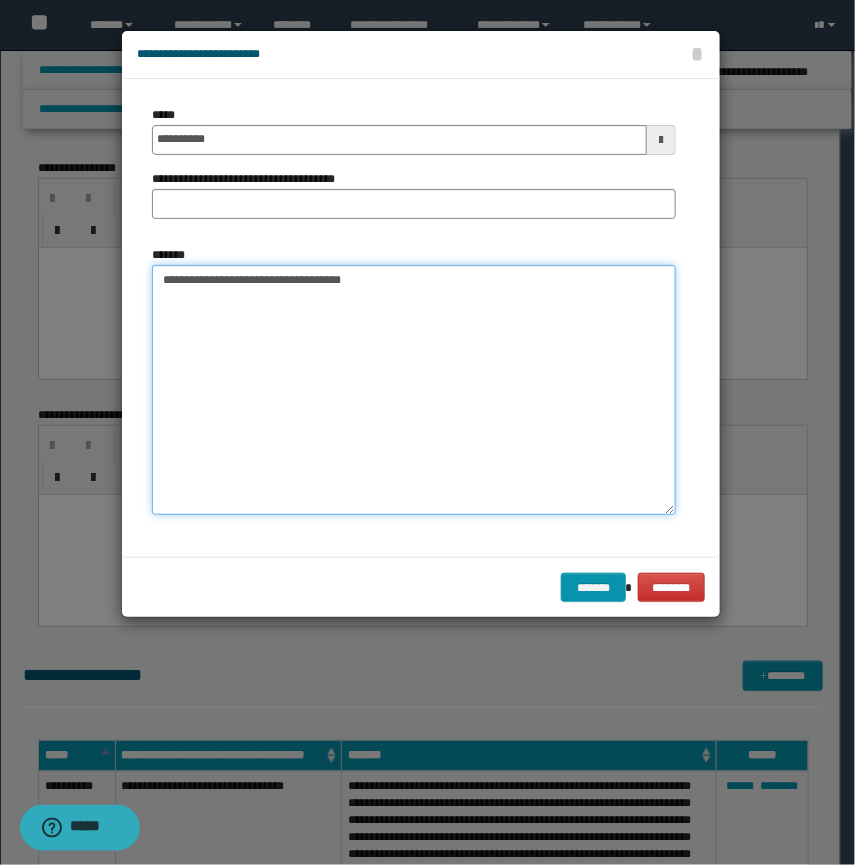drag, startPoint x: 362, startPoint y: 277, endPoint x: 0, endPoint y: 280, distance: 362.01242 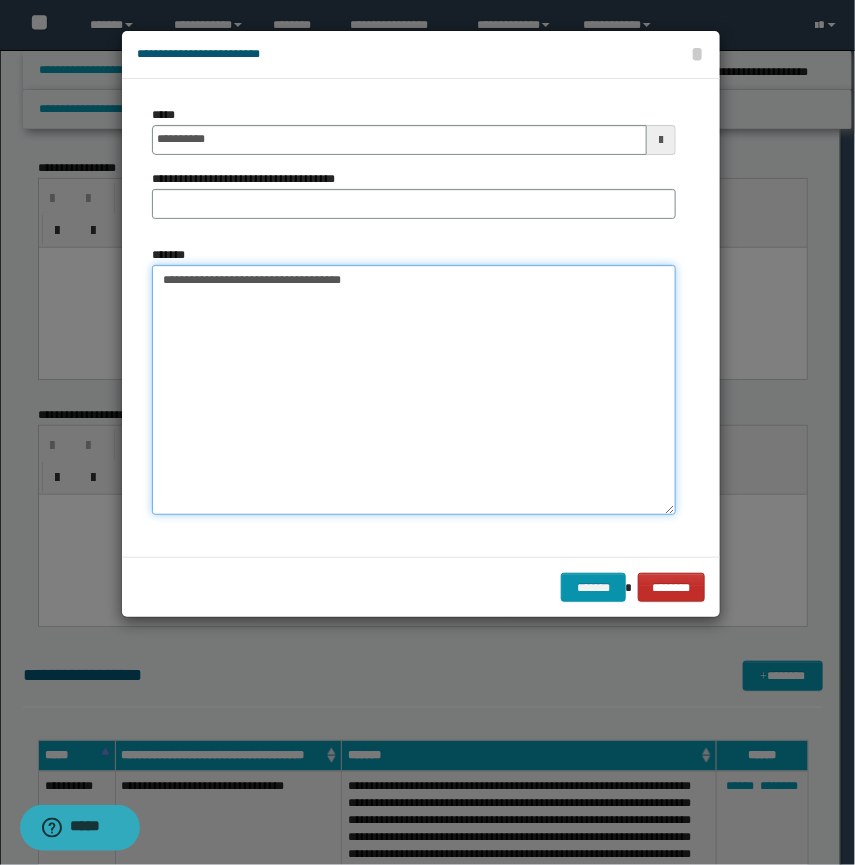 type on "**********" 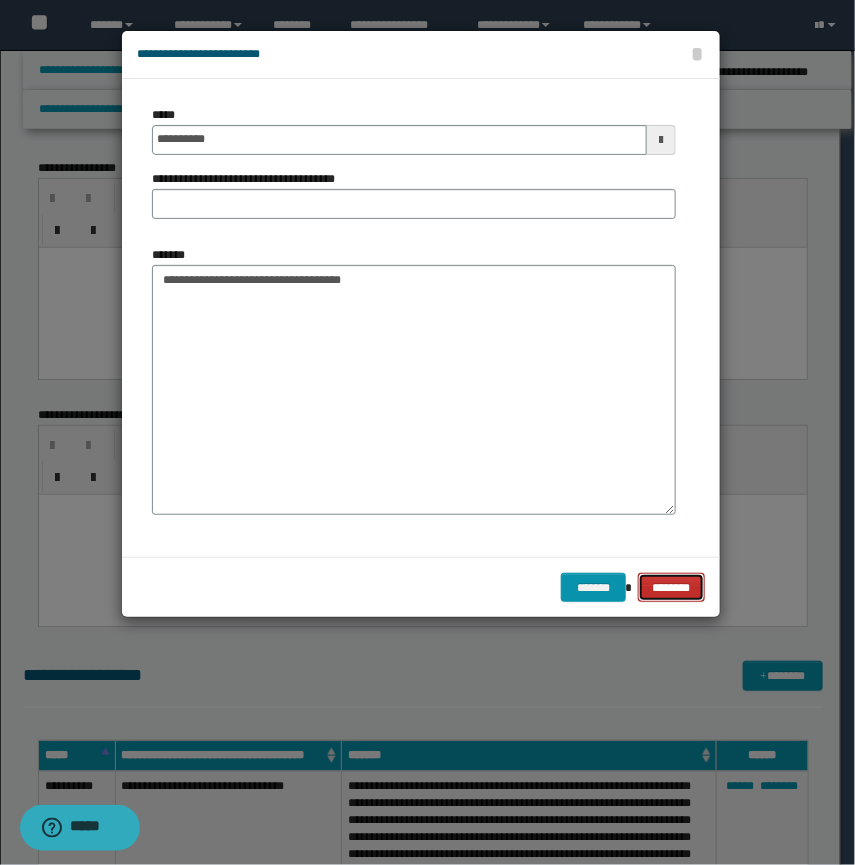 click on "********" at bounding box center [671, 588] 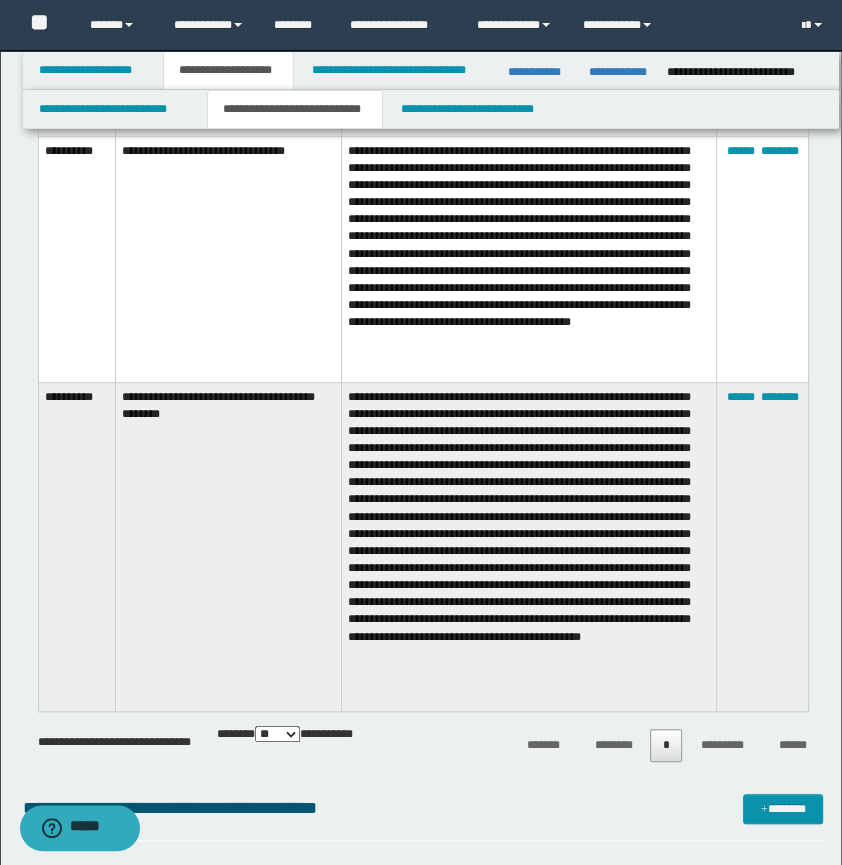 scroll, scrollTop: 1181, scrollLeft: 0, axis: vertical 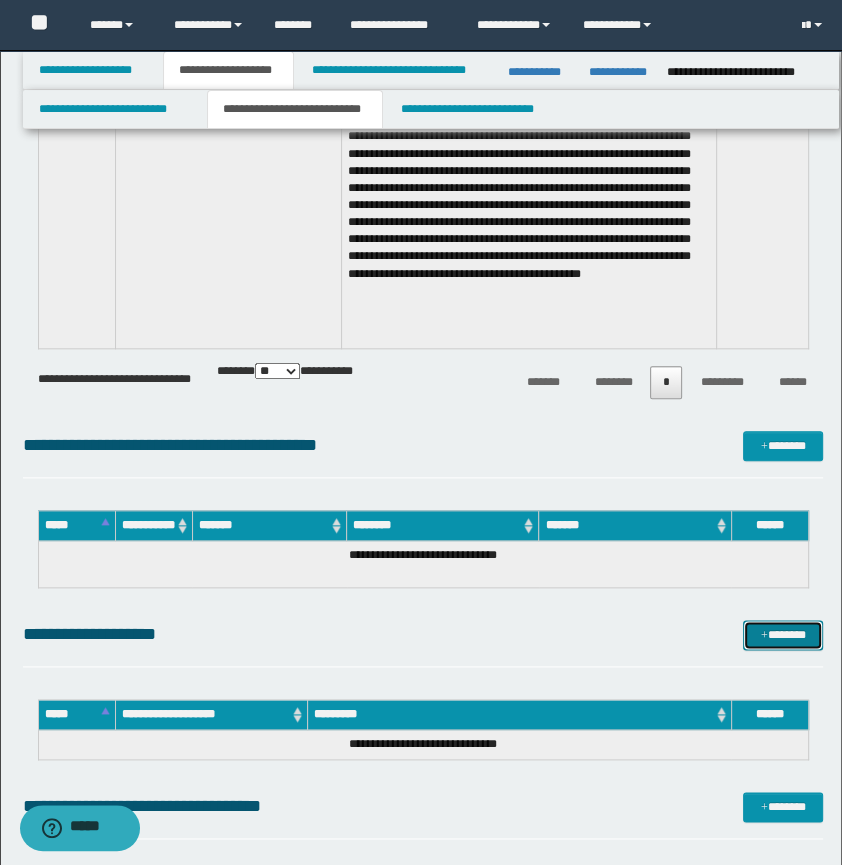 click on "*******" at bounding box center [783, 635] 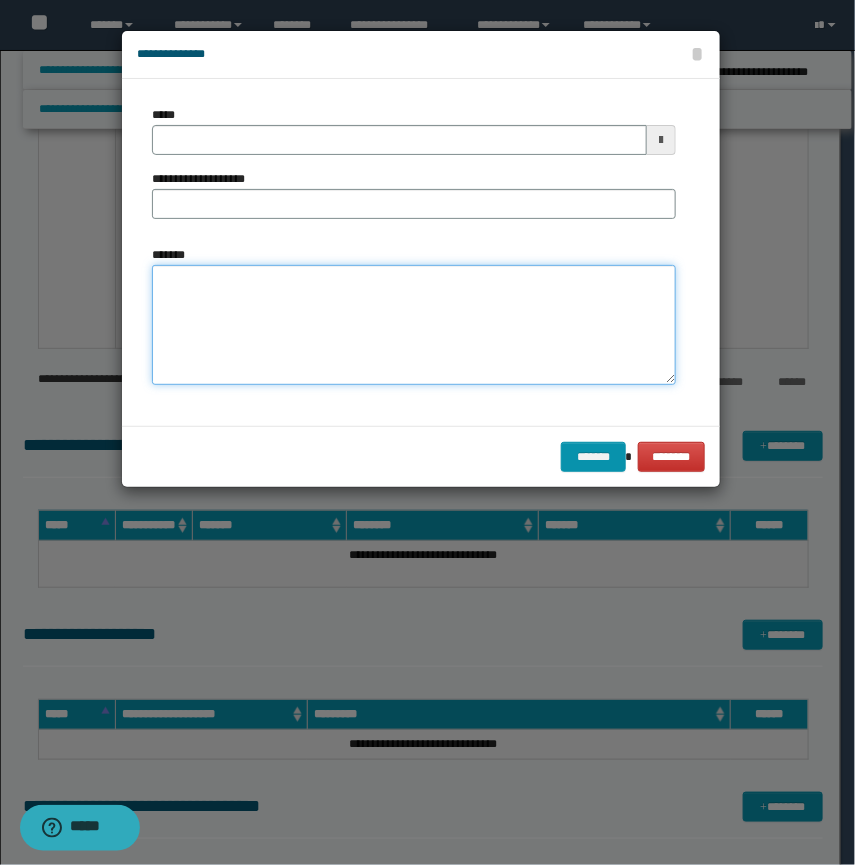 click on "*******" at bounding box center [414, 325] 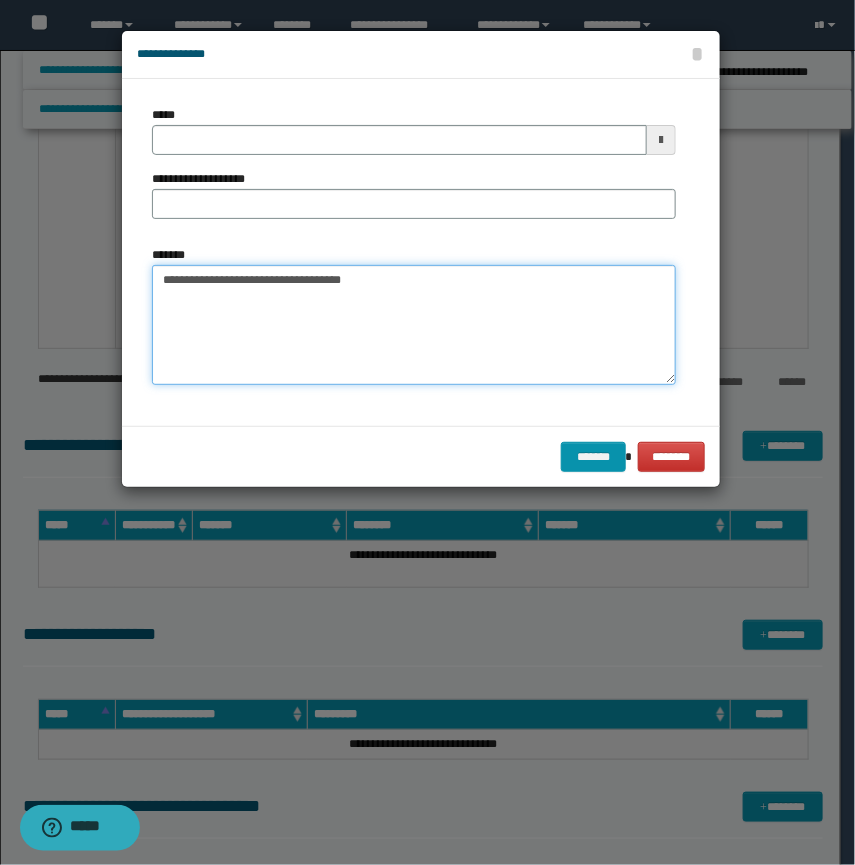 drag, startPoint x: 278, startPoint y: 273, endPoint x: 270, endPoint y: 280, distance: 10.630146 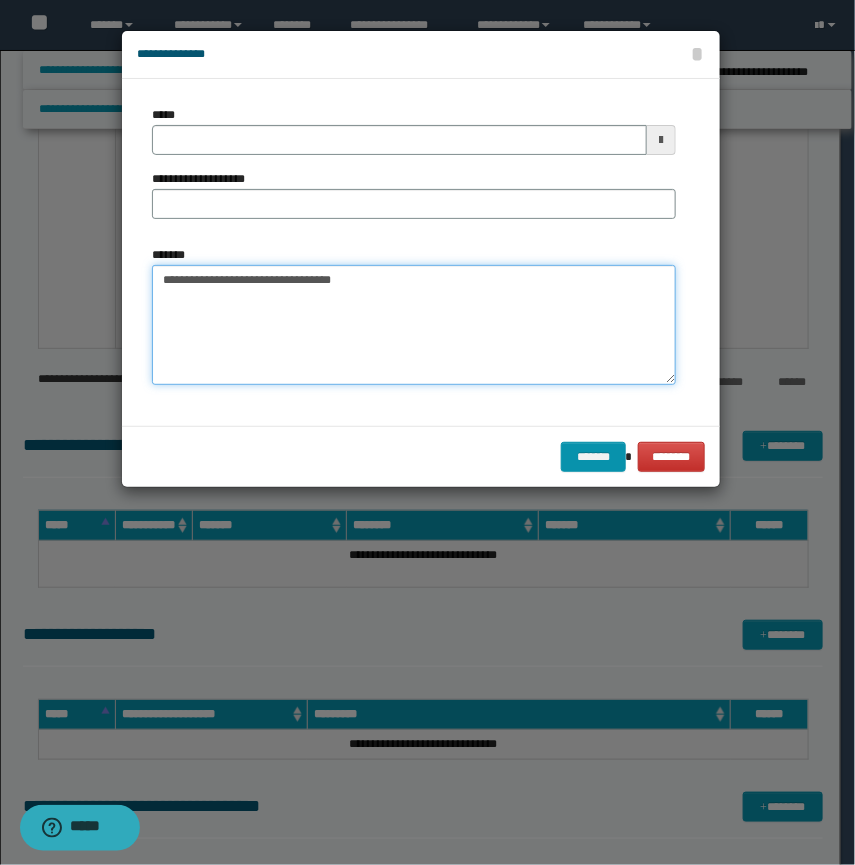 drag, startPoint x: 268, startPoint y: 272, endPoint x: 374, endPoint y: 289, distance: 107.35455 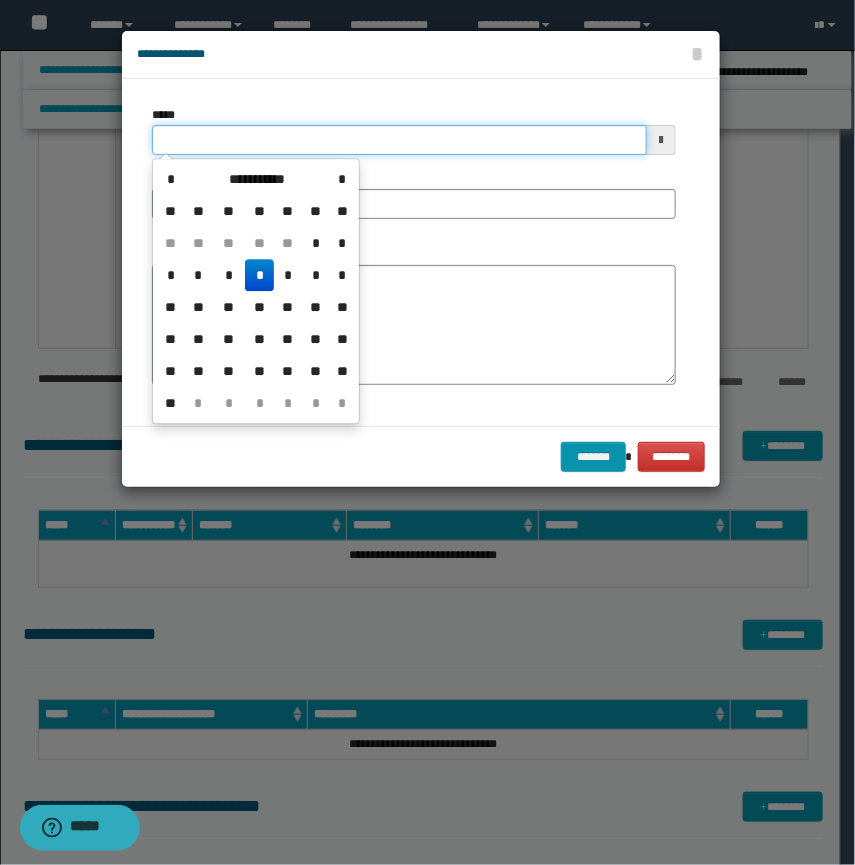 drag, startPoint x: 268, startPoint y: 130, endPoint x: 47, endPoint y: 129, distance: 221.00226 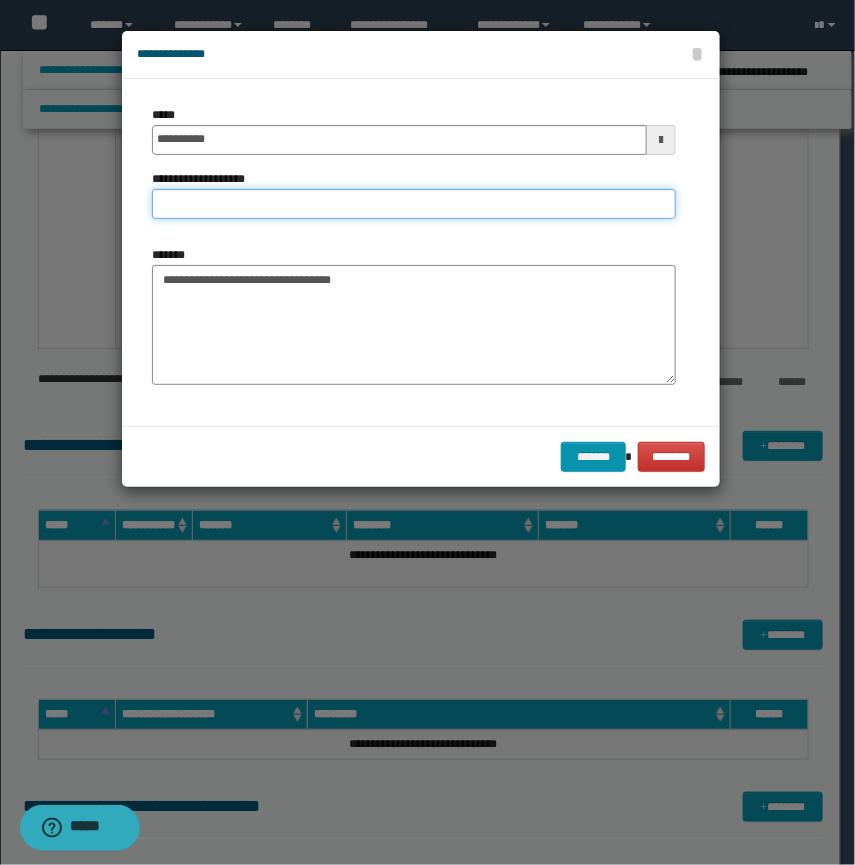 click on "**********" at bounding box center (414, 204) 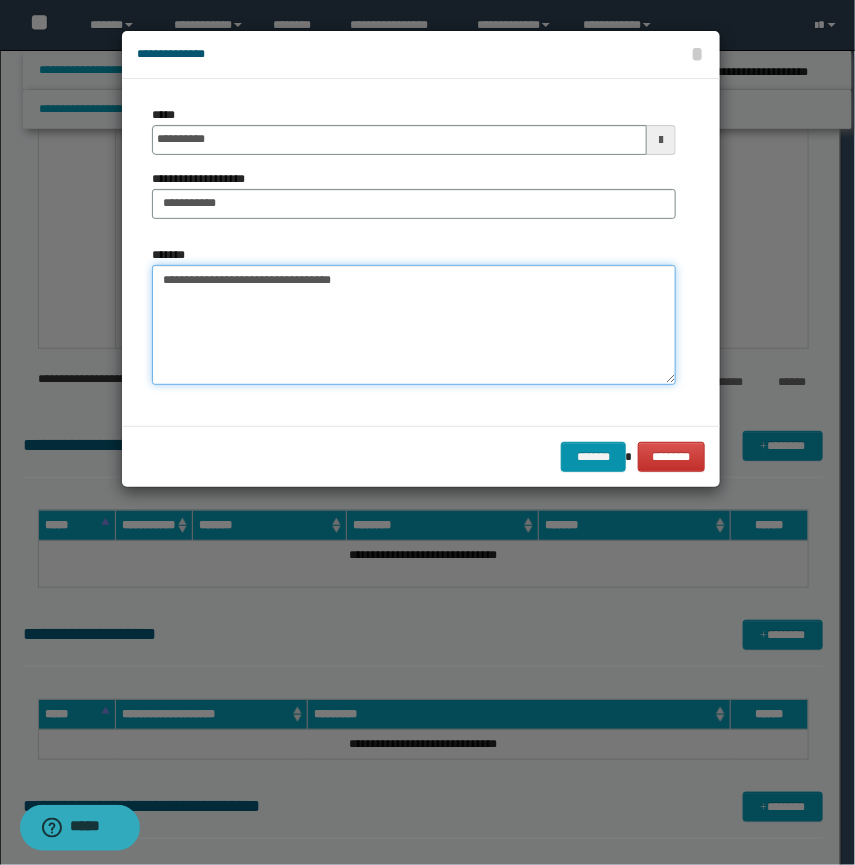 click on "**********" at bounding box center (414, 325) 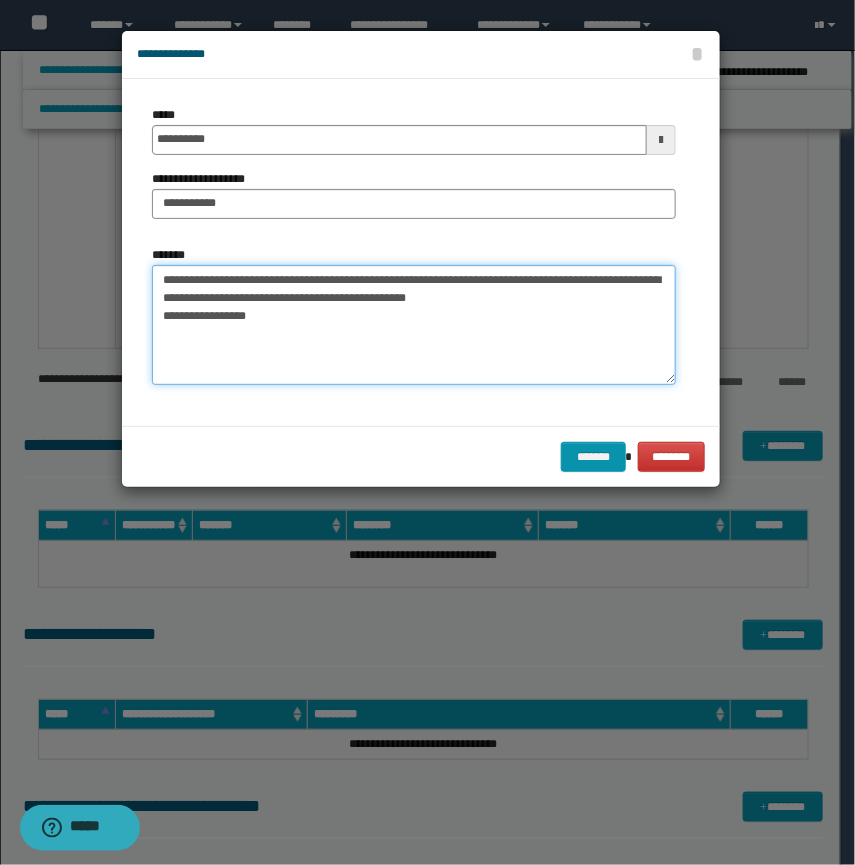click on "**********" at bounding box center (414, 325) 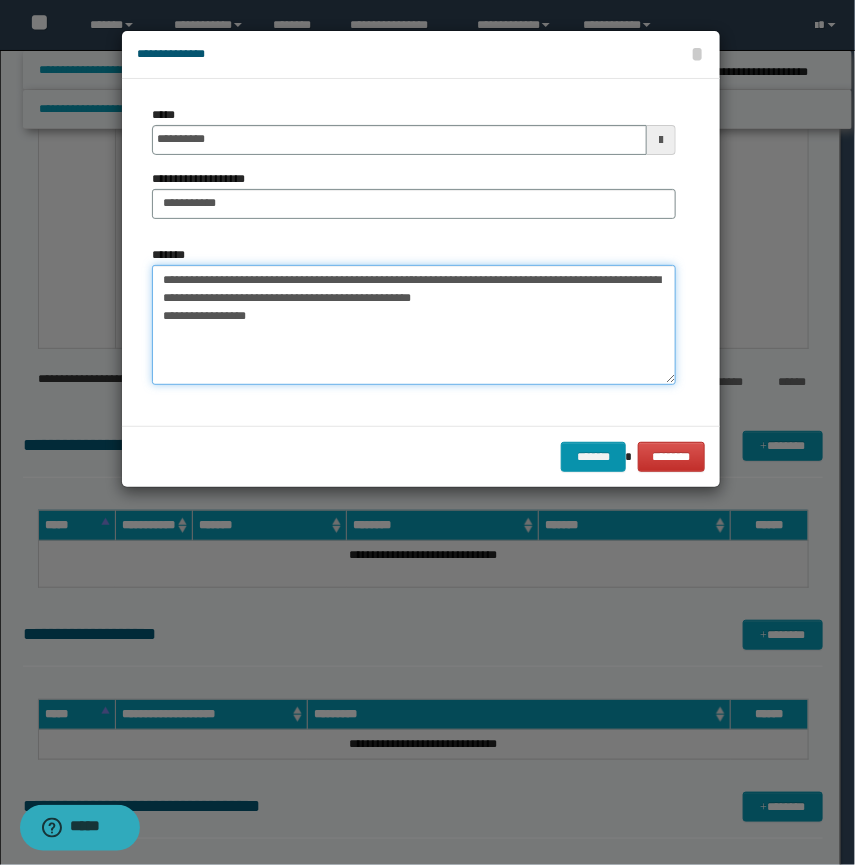 click on "**********" at bounding box center [414, 325] 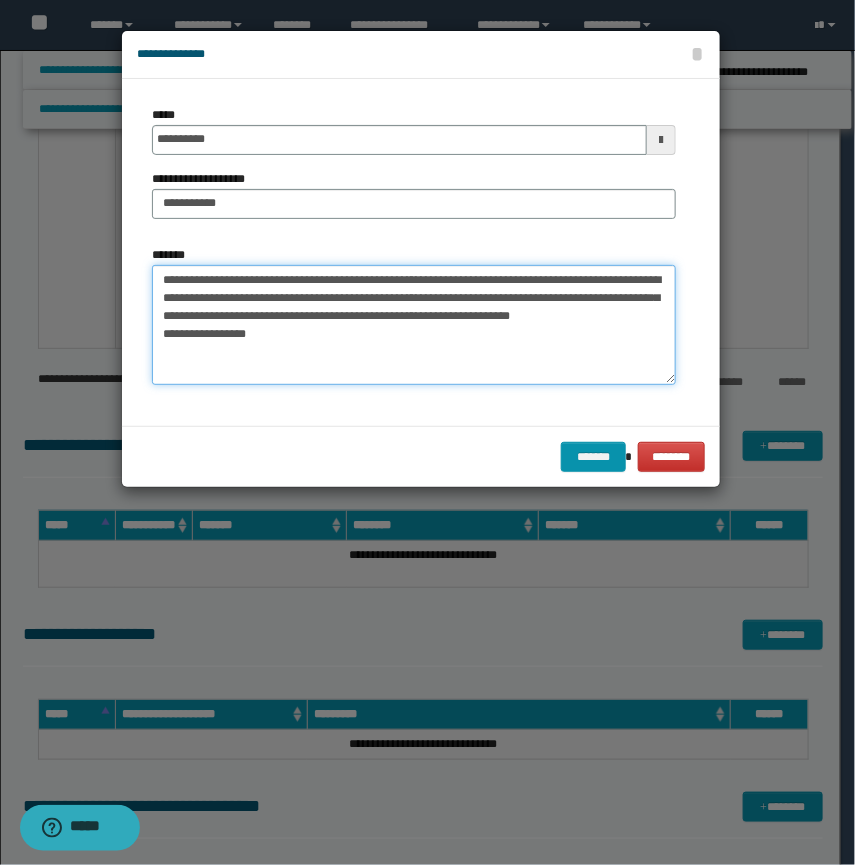 drag, startPoint x: 441, startPoint y: 294, endPoint x: 651, endPoint y: 320, distance: 211.60341 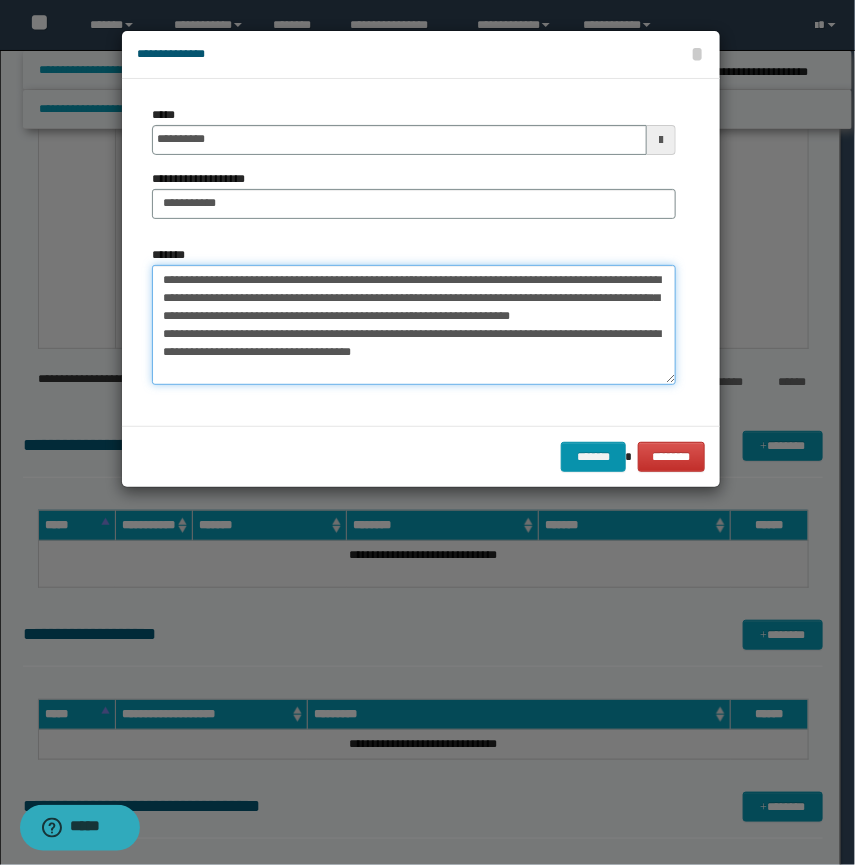 drag, startPoint x: 296, startPoint y: 333, endPoint x: 321, endPoint y: 332, distance: 25.019993 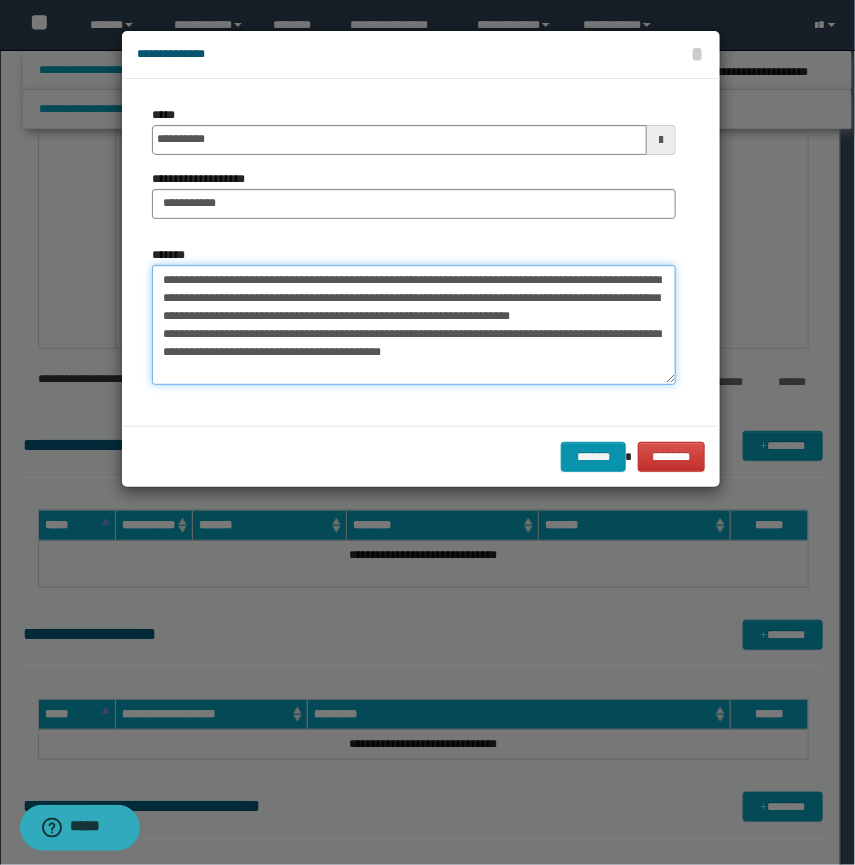drag, startPoint x: 394, startPoint y: 331, endPoint x: 353, endPoint y: 331, distance: 41 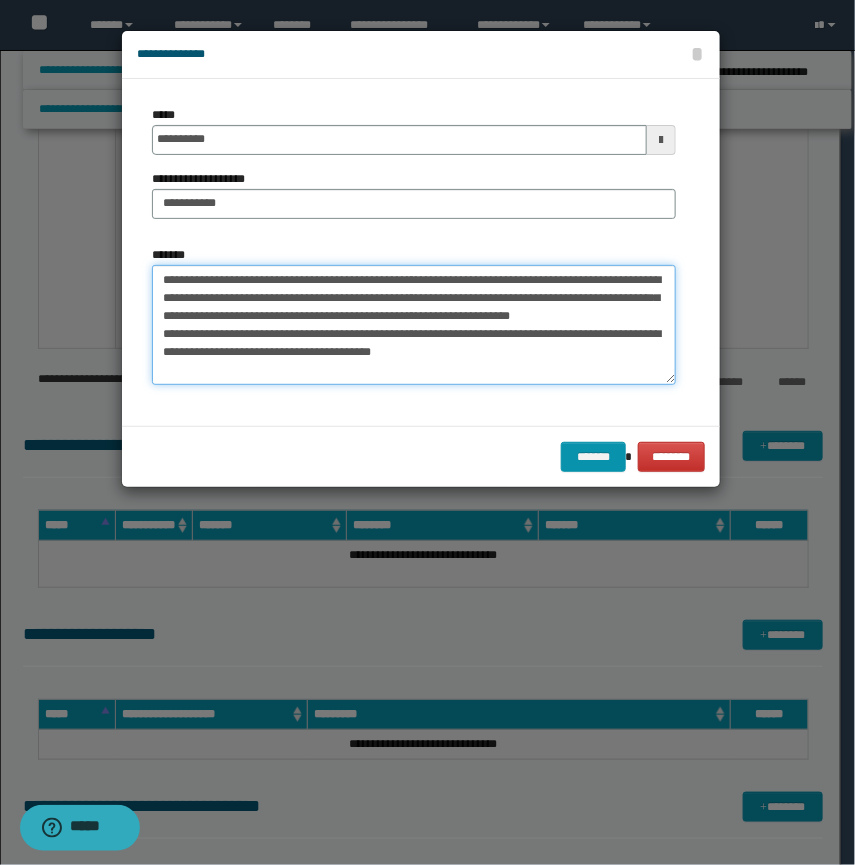 click on "**********" at bounding box center [414, 325] 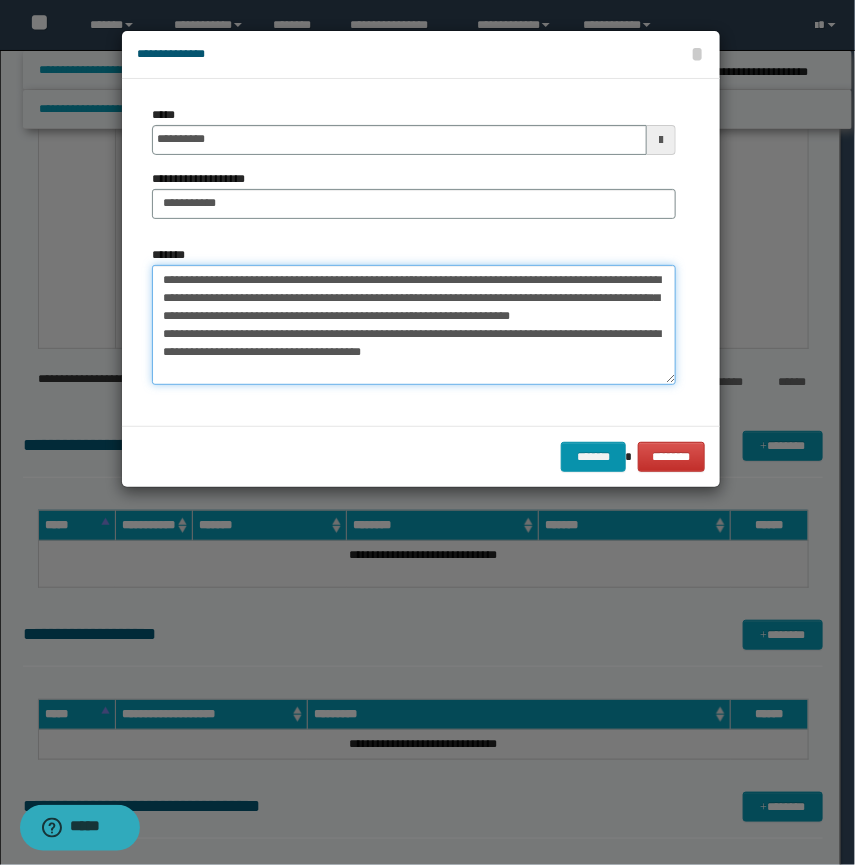 drag, startPoint x: 268, startPoint y: 355, endPoint x: 565, endPoint y: 356, distance: 297.00168 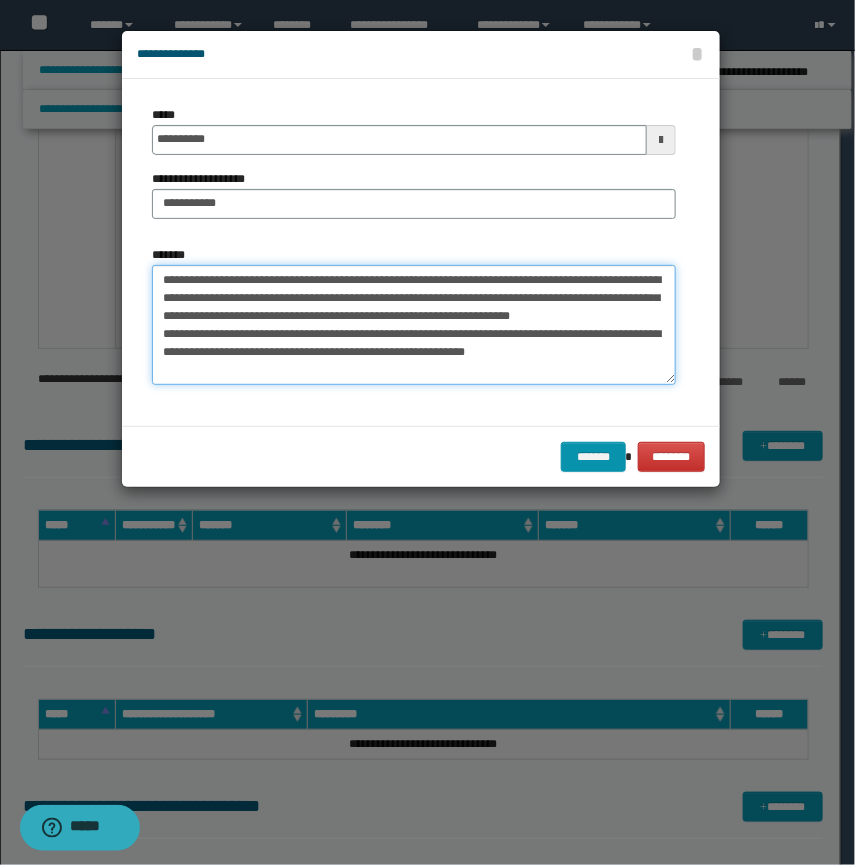 click on "**********" at bounding box center (414, 325) 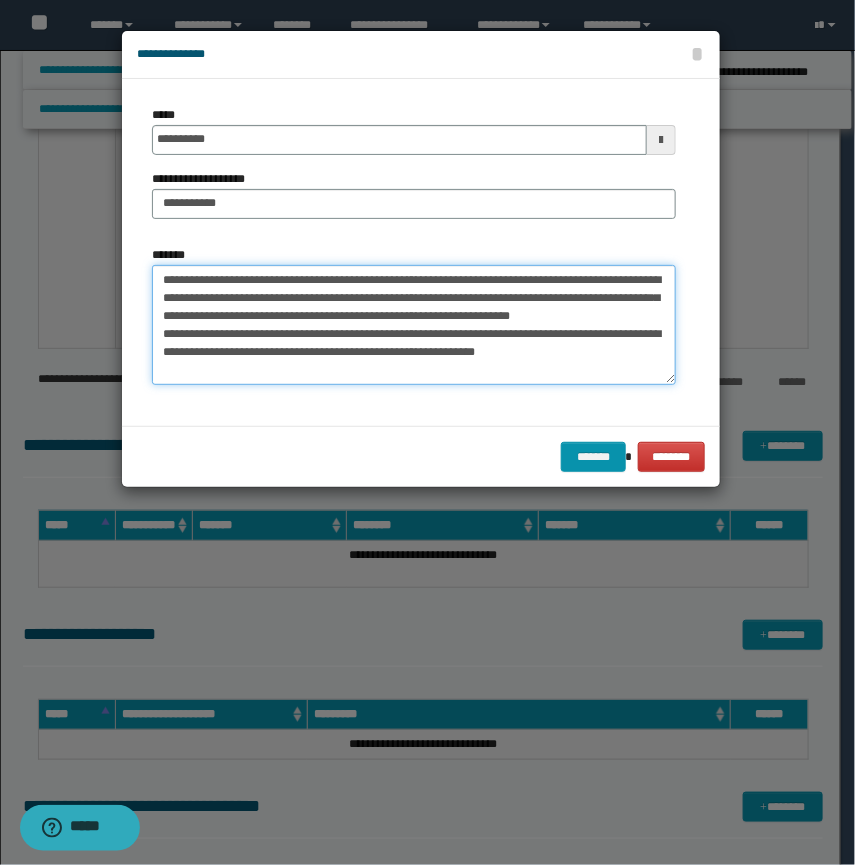 drag, startPoint x: 223, startPoint y: 278, endPoint x: 242, endPoint y: 276, distance: 19.104973 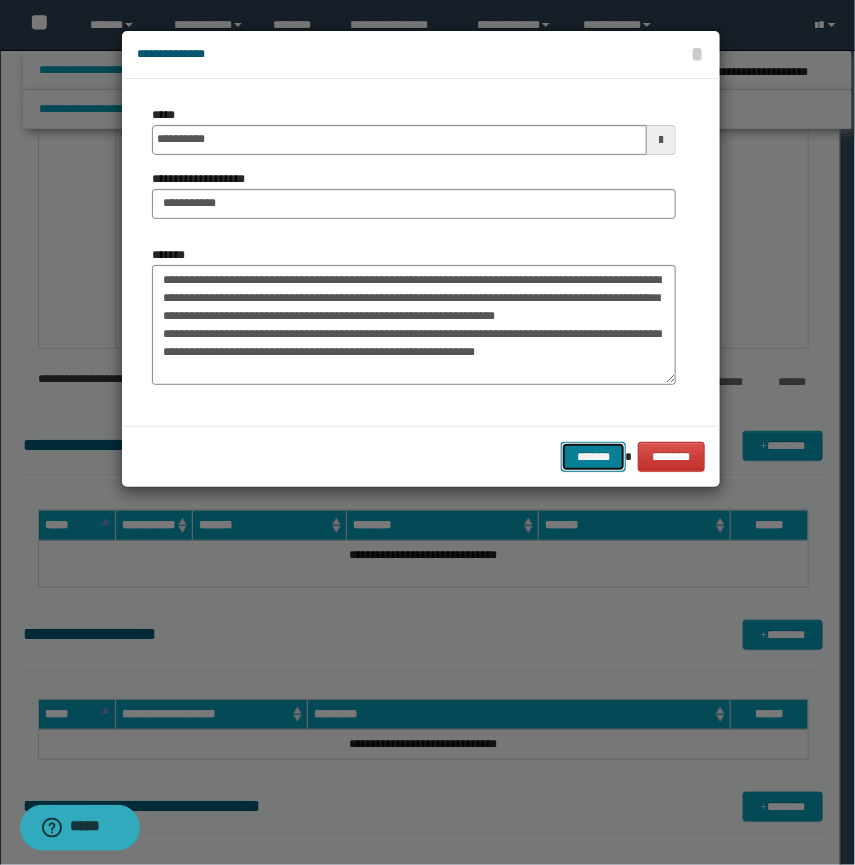 click on "*******" at bounding box center (593, 457) 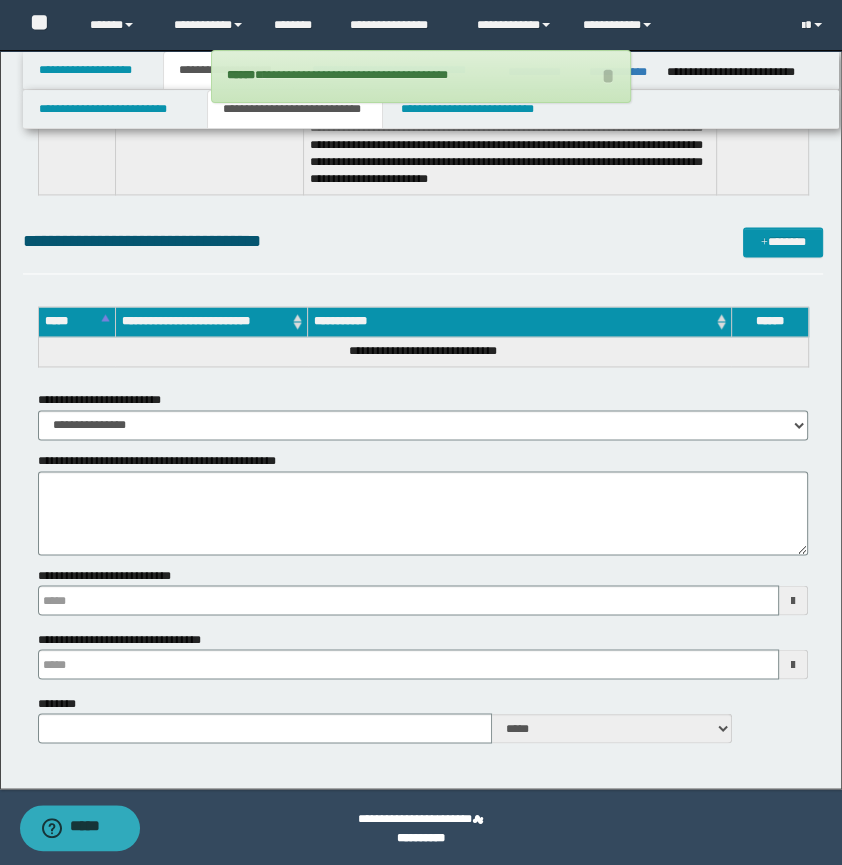 scroll, scrollTop: 1378, scrollLeft: 0, axis: vertical 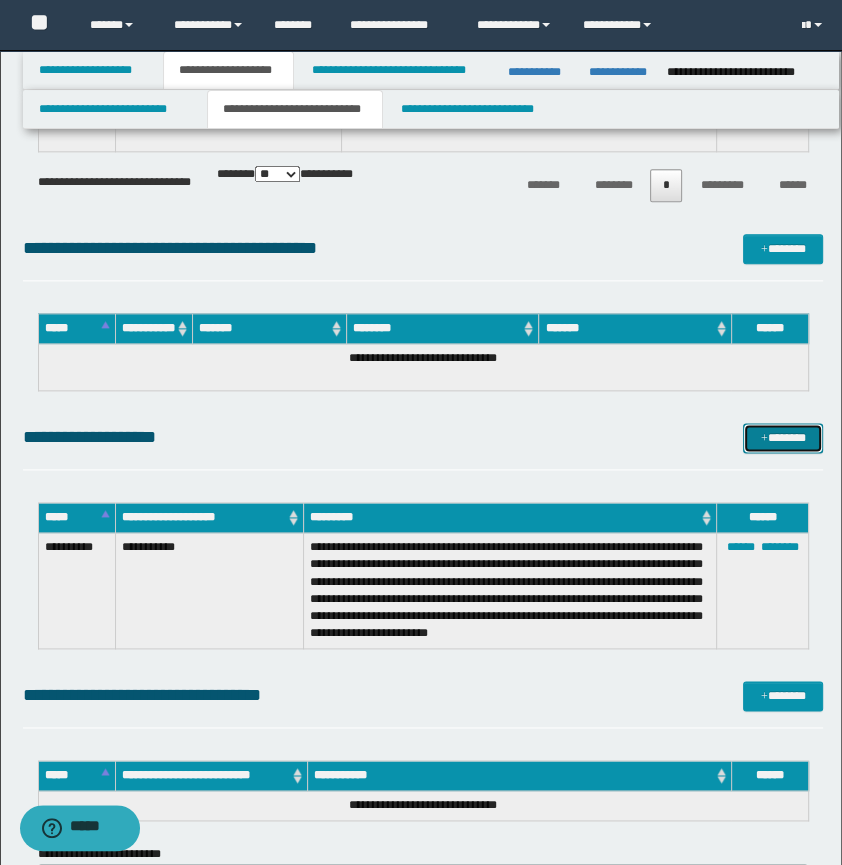 click on "*******" at bounding box center [783, 438] 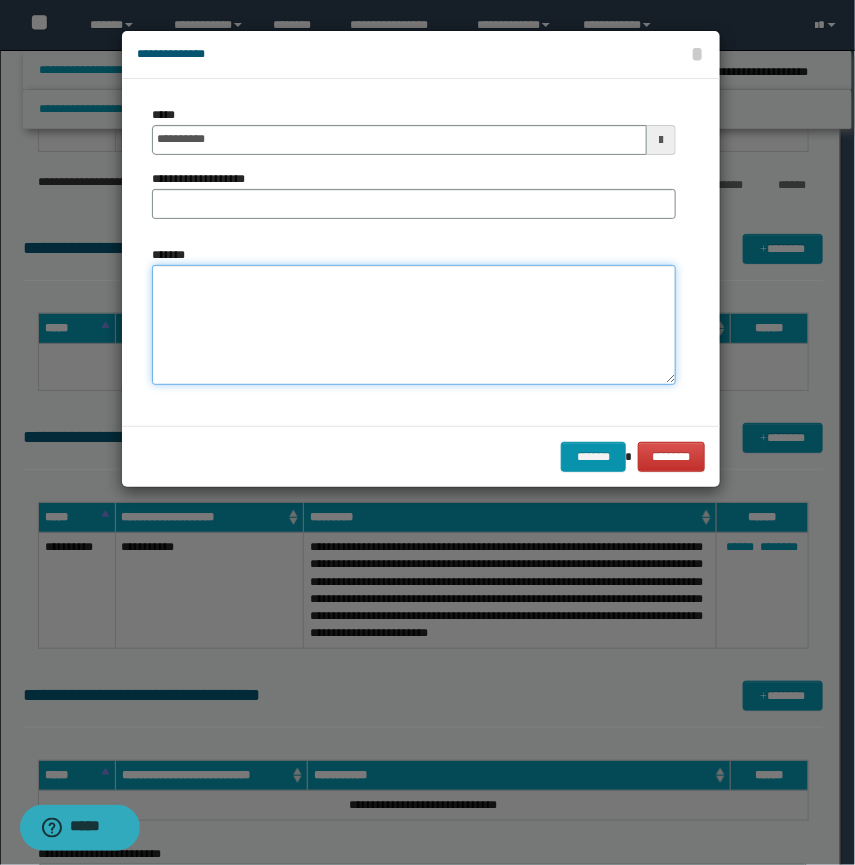 click on "*******" at bounding box center (414, 325) 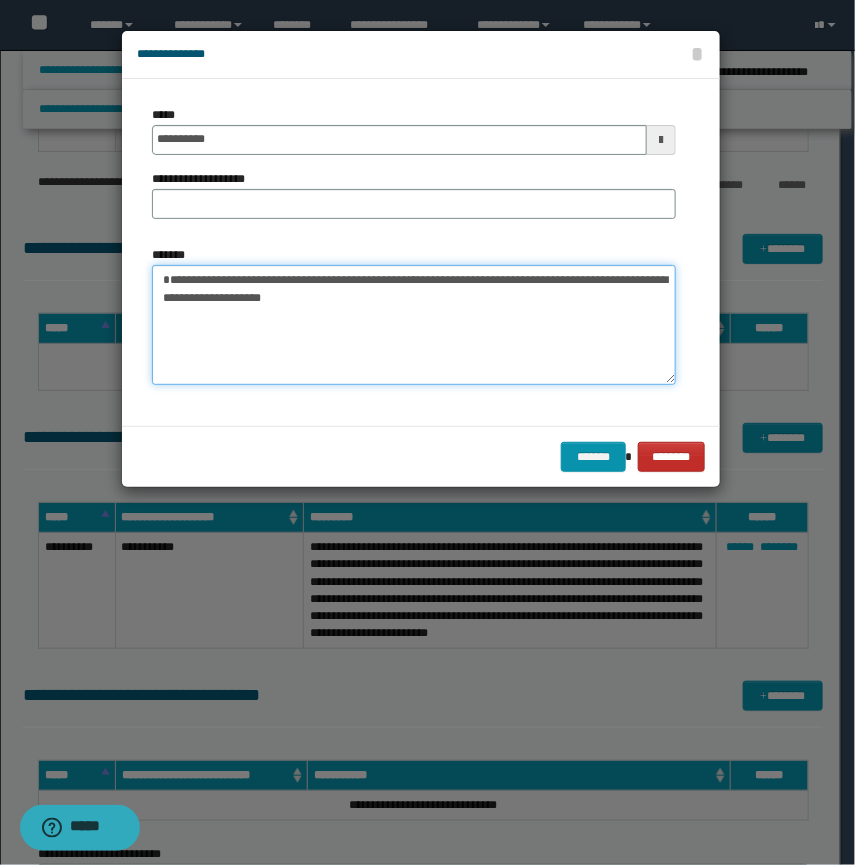 type on "**********" 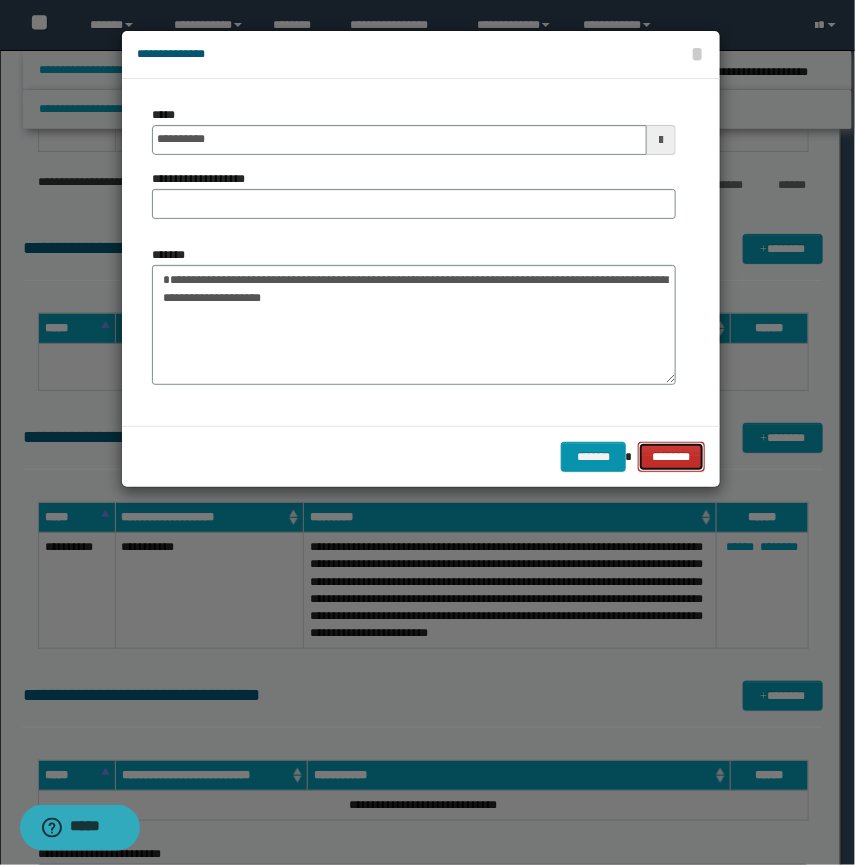 click on "********" at bounding box center (671, 457) 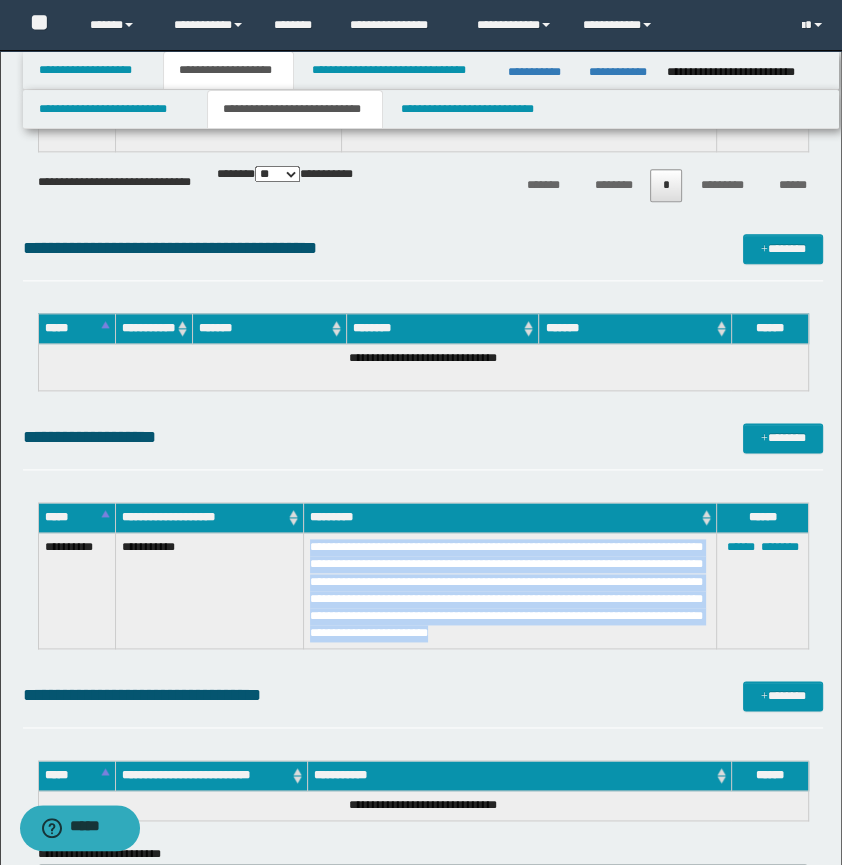 drag, startPoint x: 309, startPoint y: 543, endPoint x: 540, endPoint y: 647, distance: 253.3318 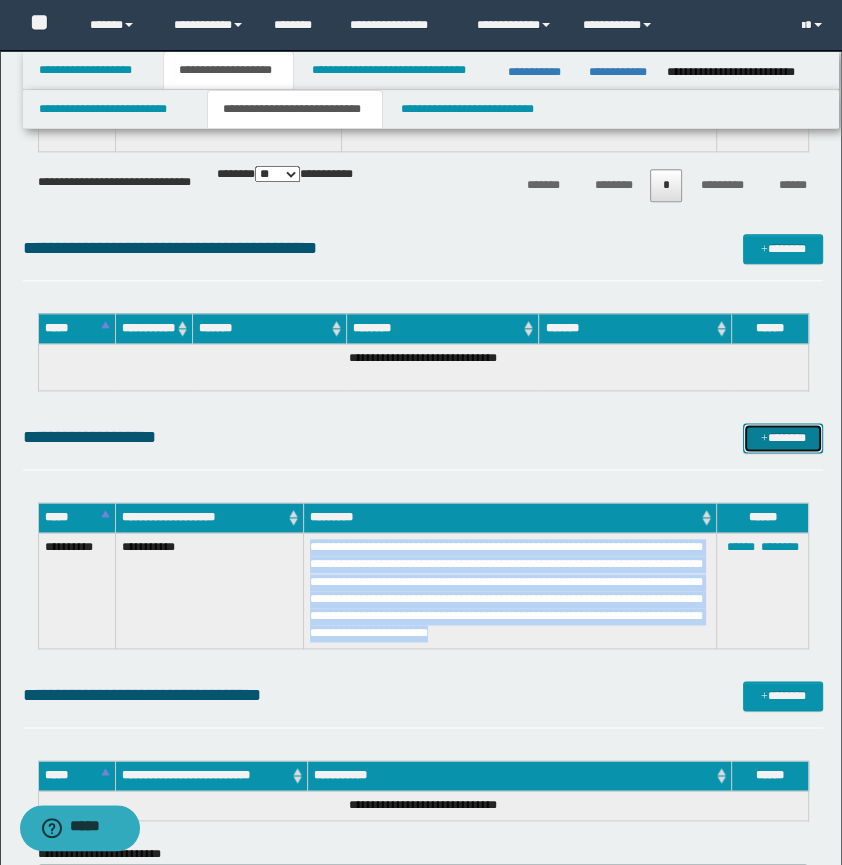 click on "*******" at bounding box center (783, 438) 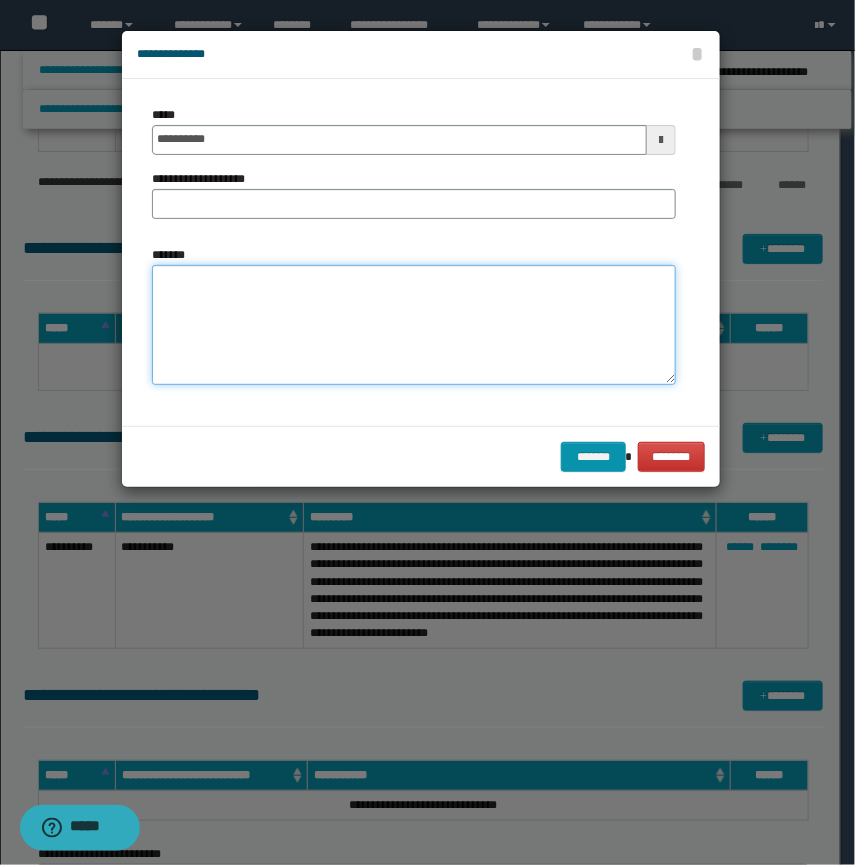 click on "*******" at bounding box center [414, 325] 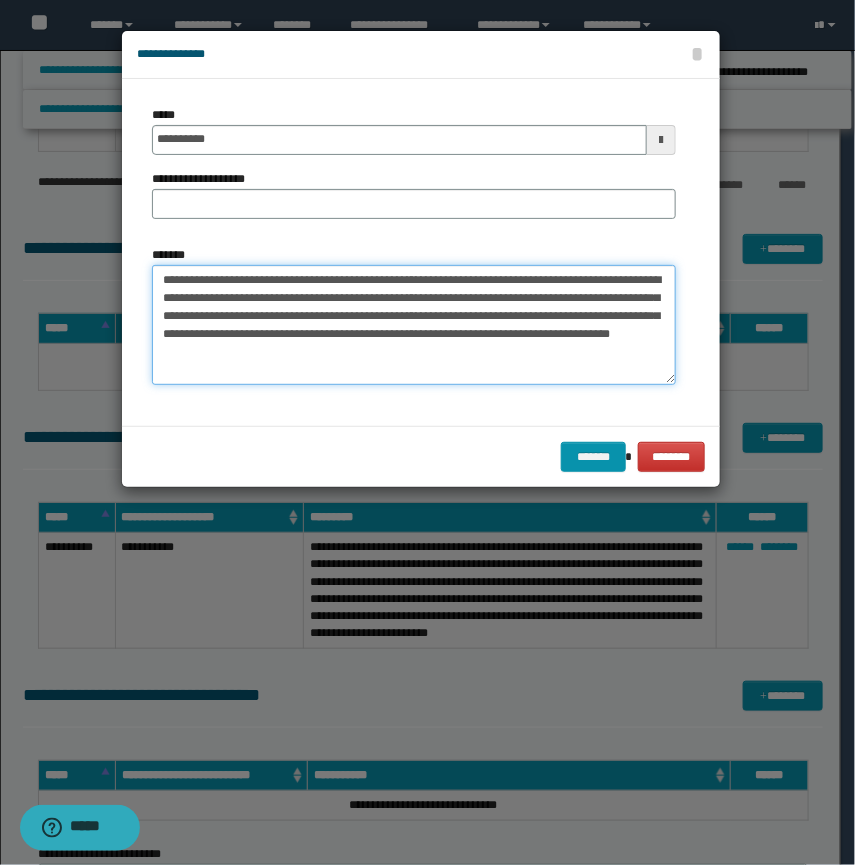 click on "**********" at bounding box center (414, 325) 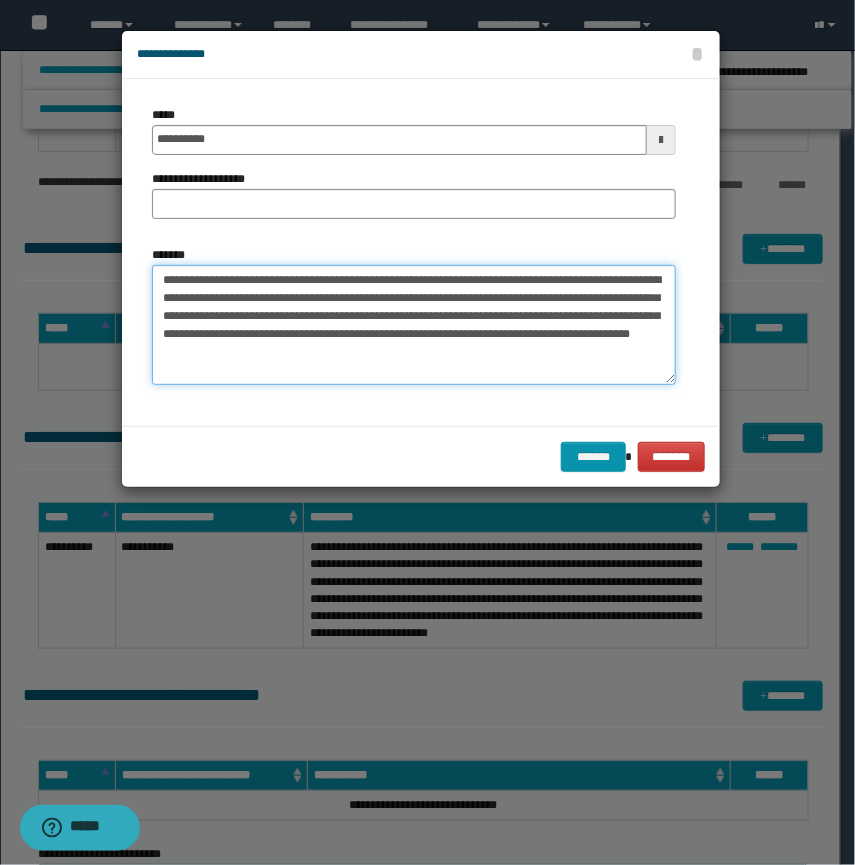 click on "**********" at bounding box center (414, 325) 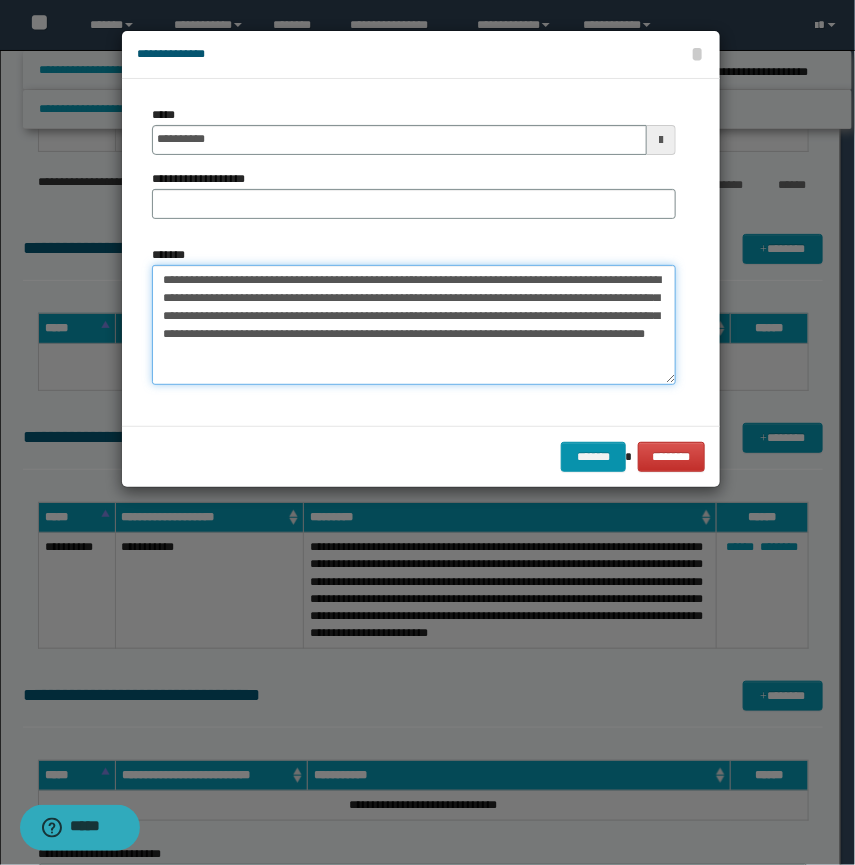 click on "**********" at bounding box center (414, 325) 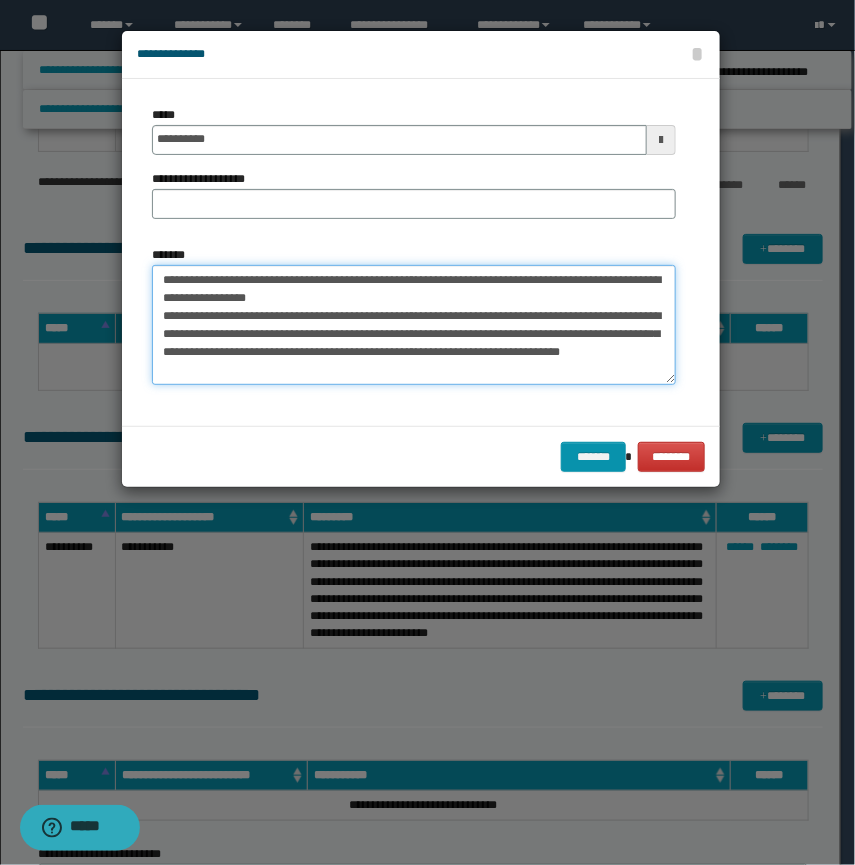 click on "**********" at bounding box center (414, 325) 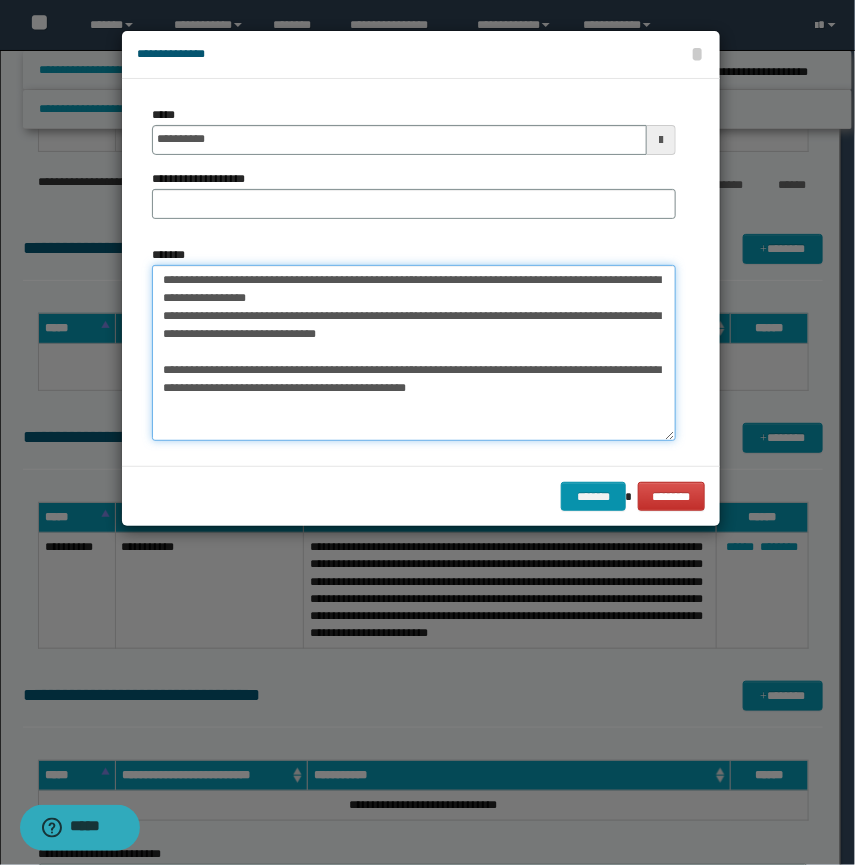 drag, startPoint x: 667, startPoint y: 380, endPoint x: 687, endPoint y: 537, distance: 158.26875 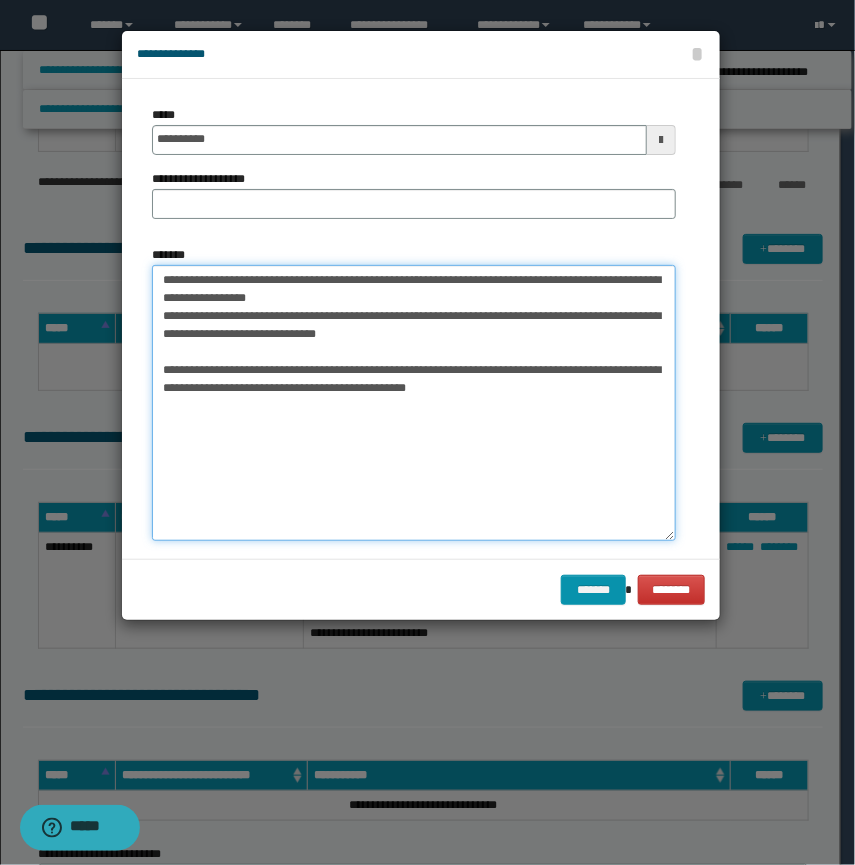 click on "**********" at bounding box center (414, 403) 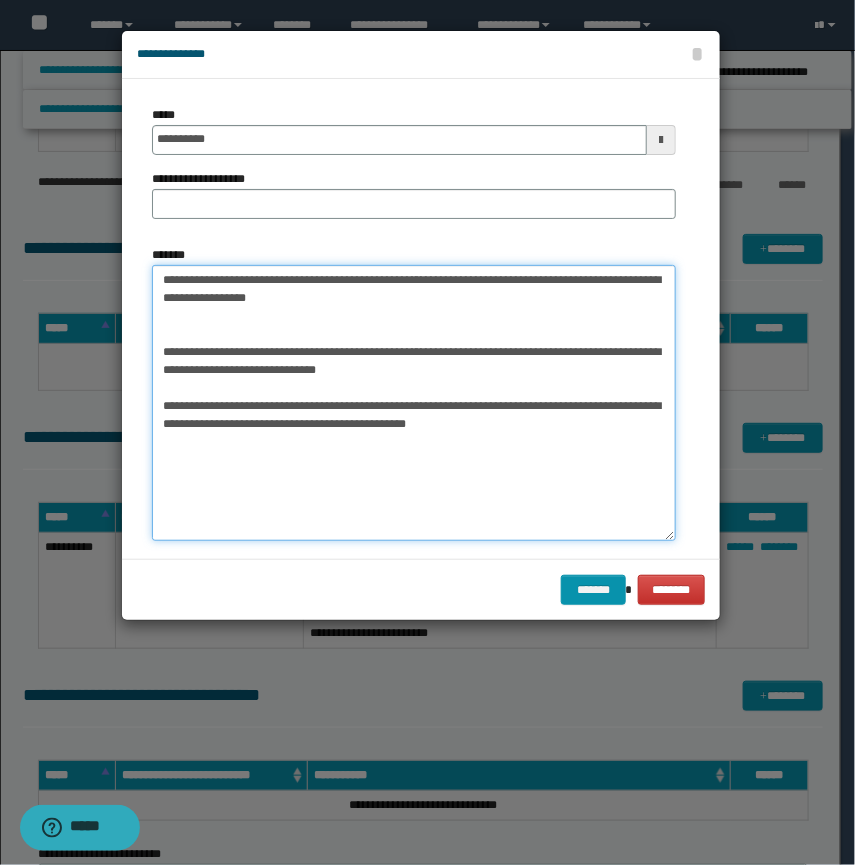 type on "**********" 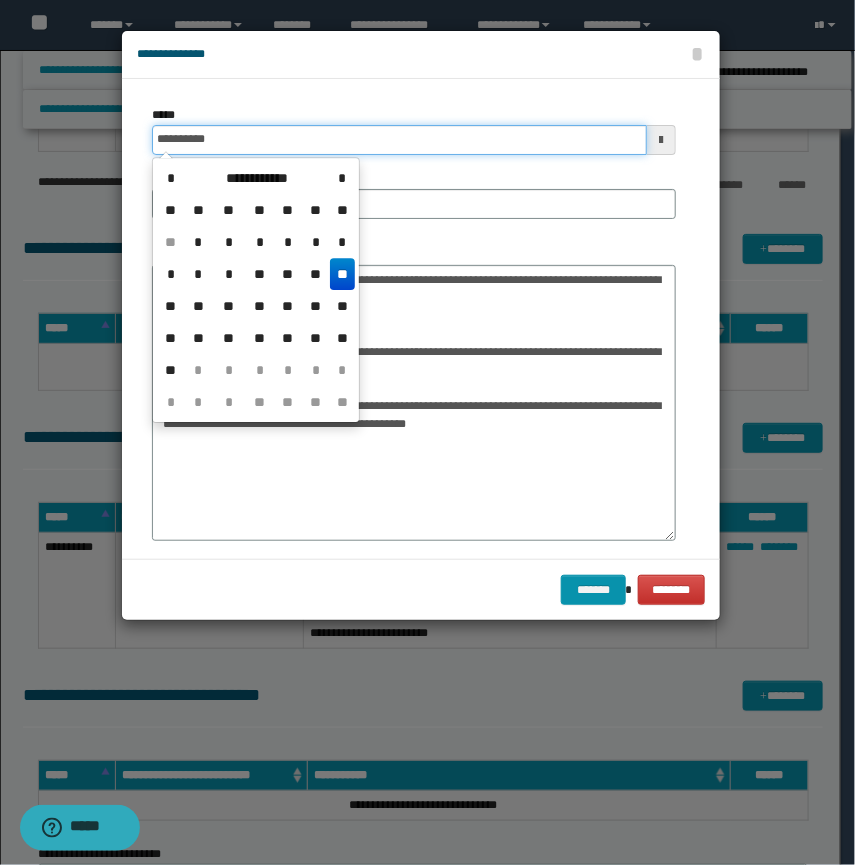 drag, startPoint x: 270, startPoint y: 132, endPoint x: 0, endPoint y: 131, distance: 270.00186 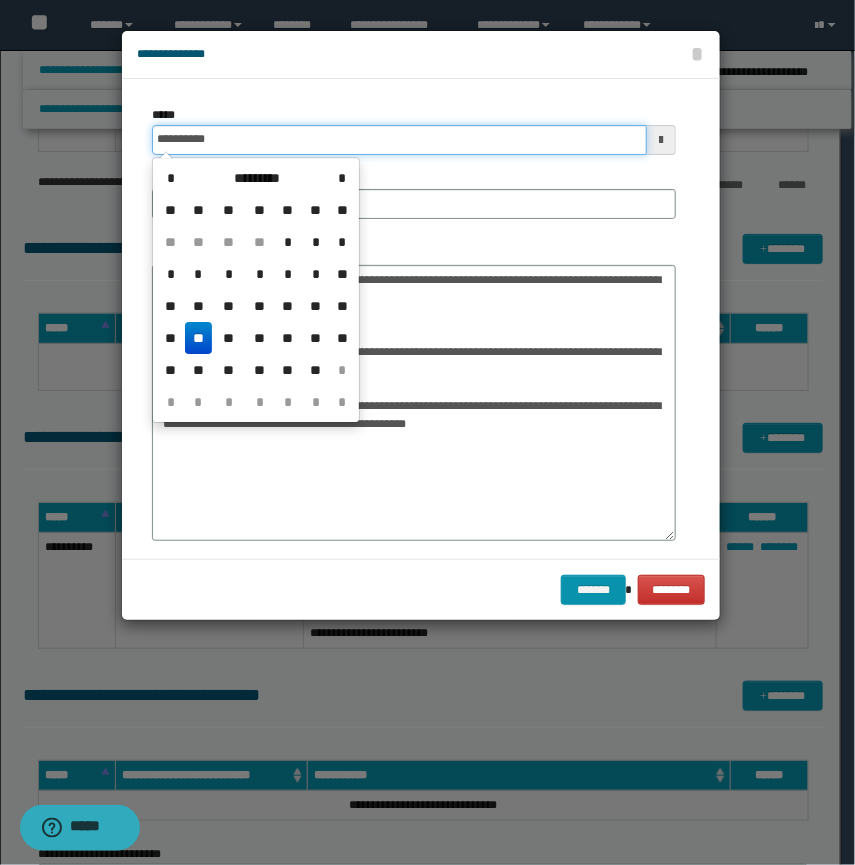 type on "**********" 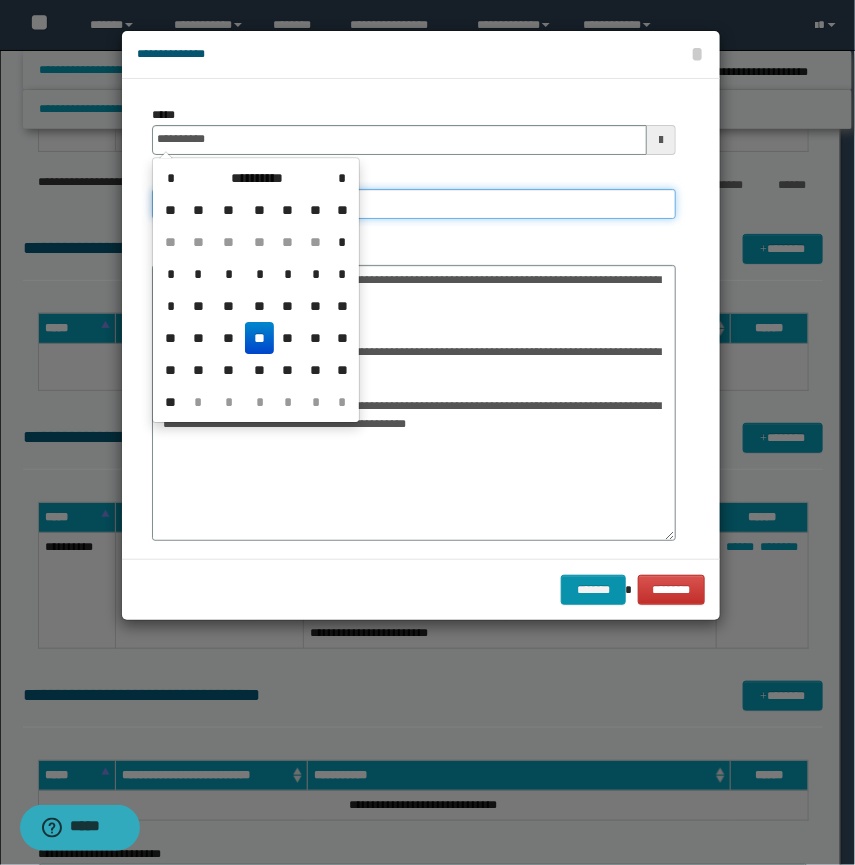 click on "**********" at bounding box center [414, 204] 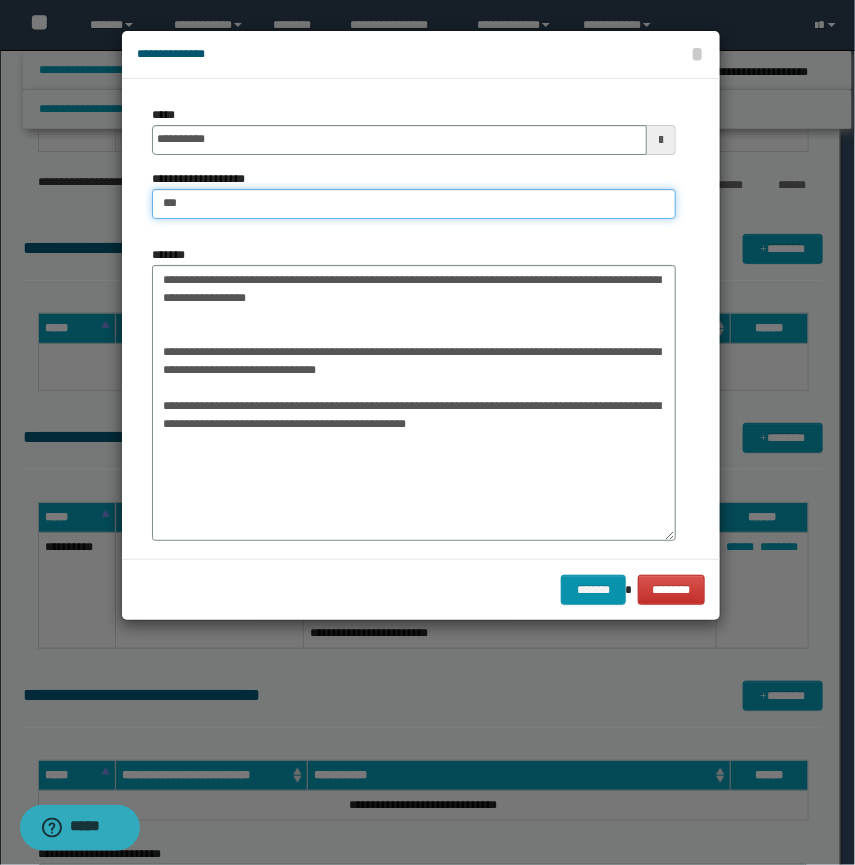 type on "**********" 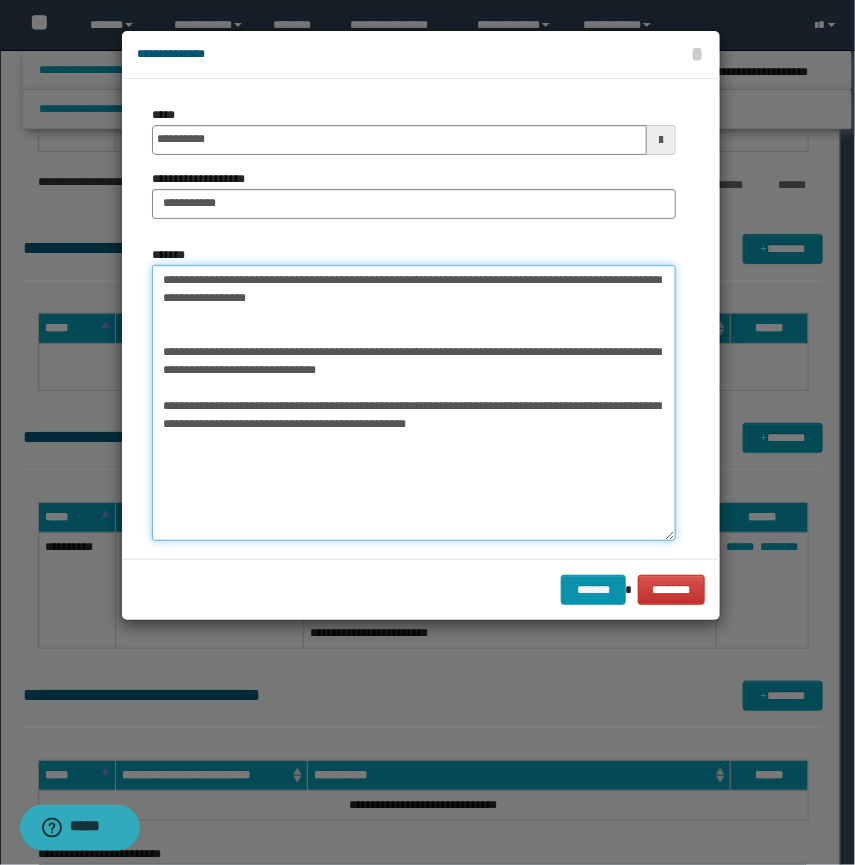 click on "**********" at bounding box center [414, 403] 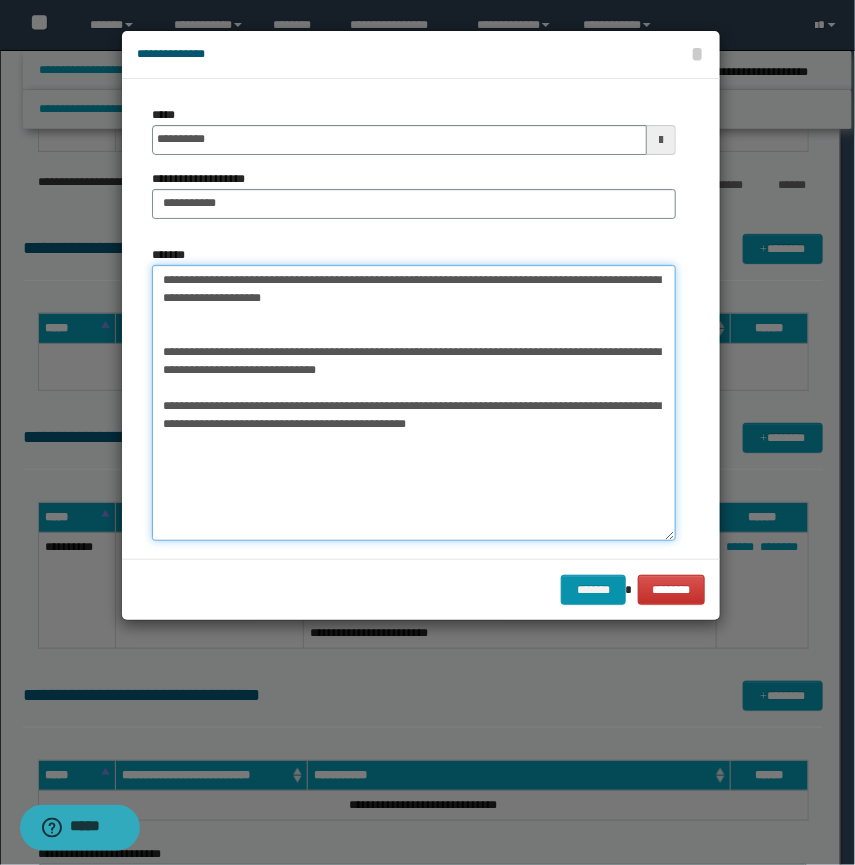 click on "**********" at bounding box center (414, 403) 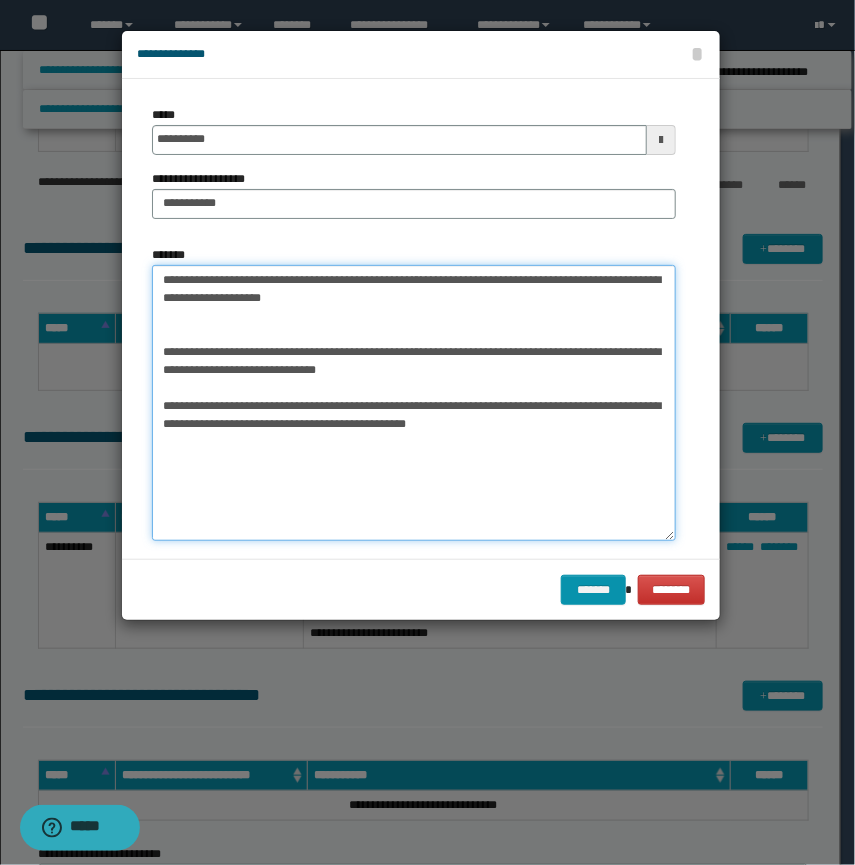 click on "**********" at bounding box center (414, 403) 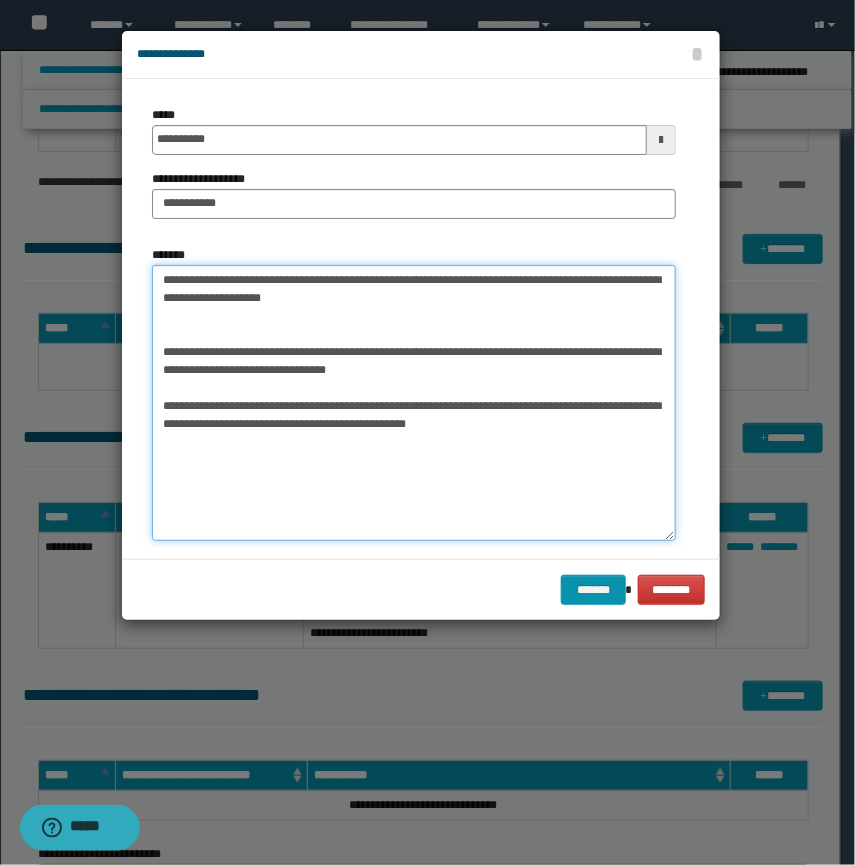 click on "**********" at bounding box center (414, 403) 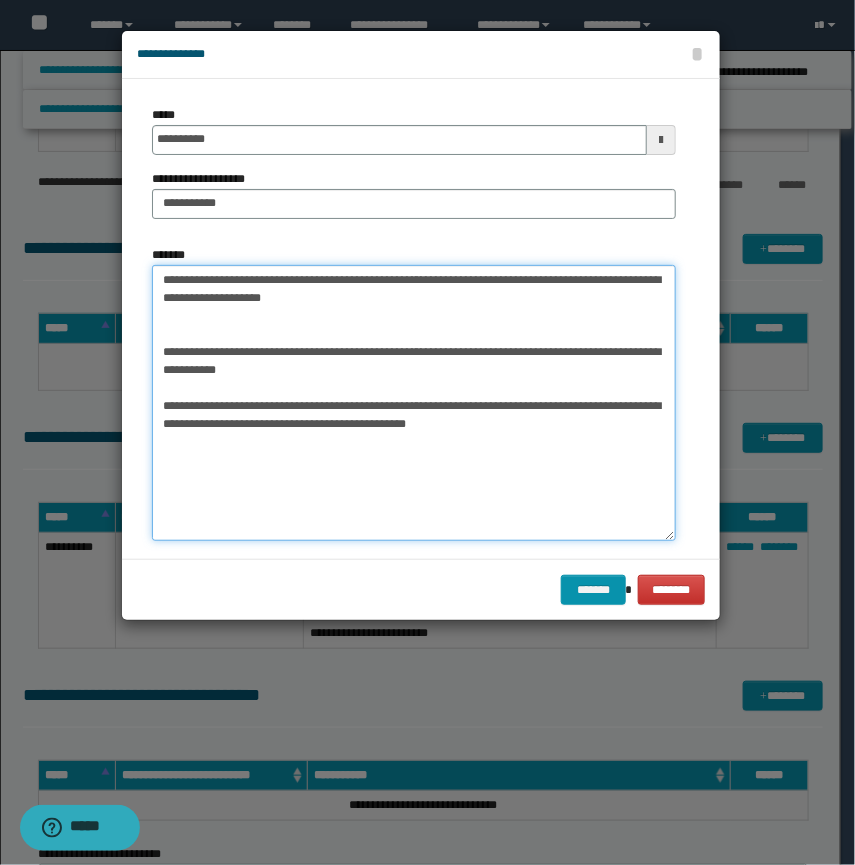 click on "**********" at bounding box center (414, 403) 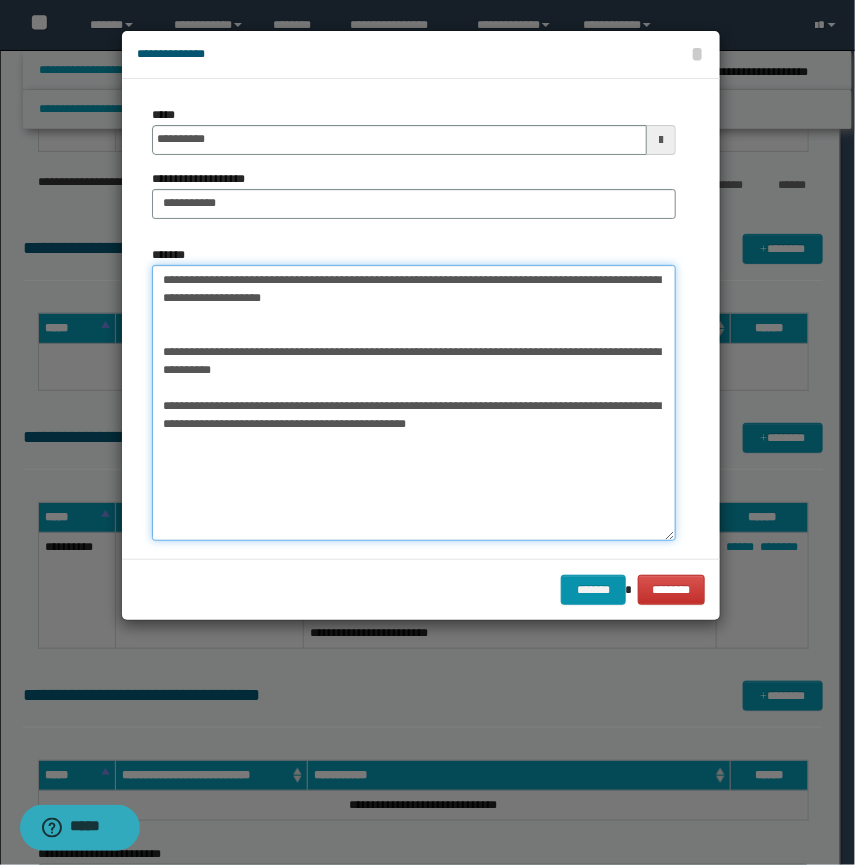 drag, startPoint x: 290, startPoint y: 404, endPoint x: 347, endPoint y: 403, distance: 57.00877 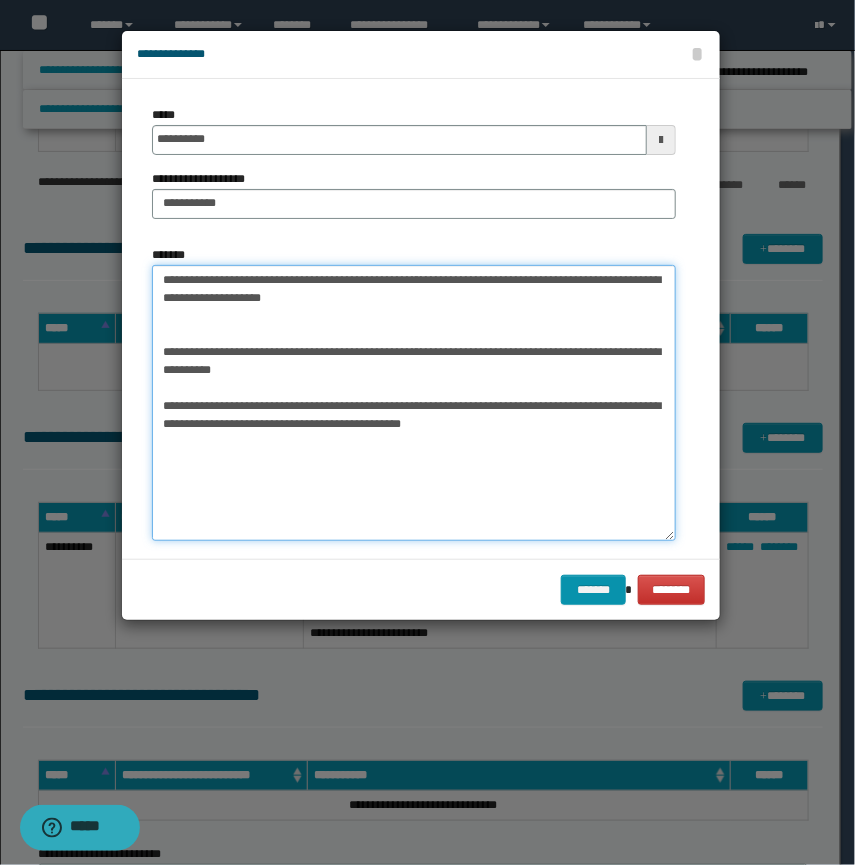 click on "**********" at bounding box center [414, 403] 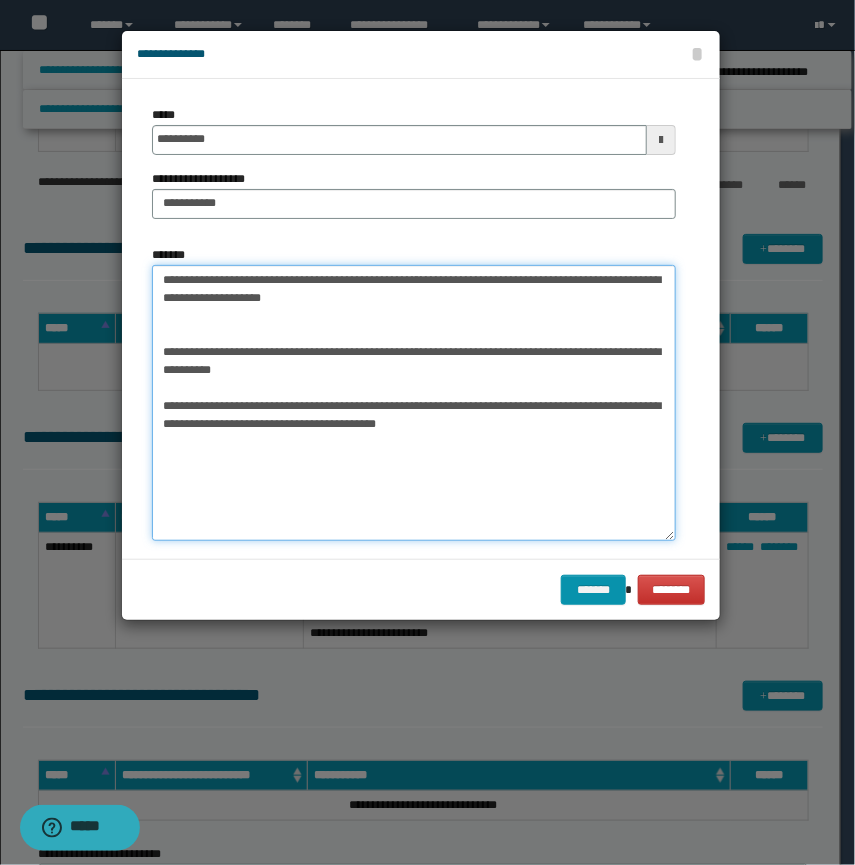 drag, startPoint x: 160, startPoint y: 425, endPoint x: 253, endPoint y: 427, distance: 93.0215 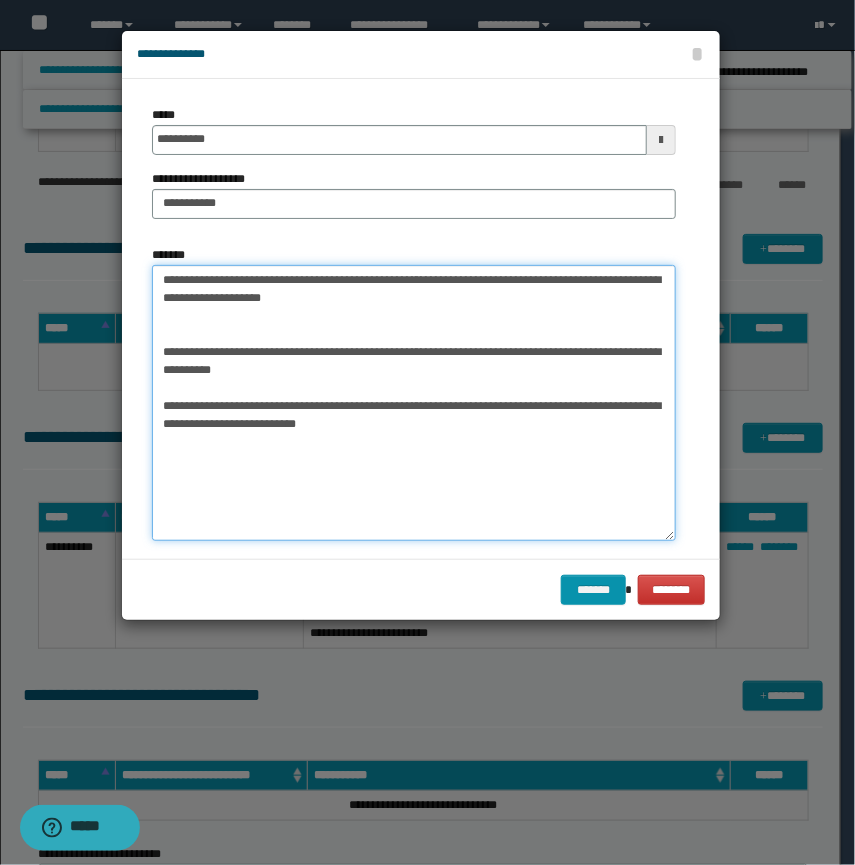 drag, startPoint x: 614, startPoint y: 354, endPoint x: 623, endPoint y: 360, distance: 10.816654 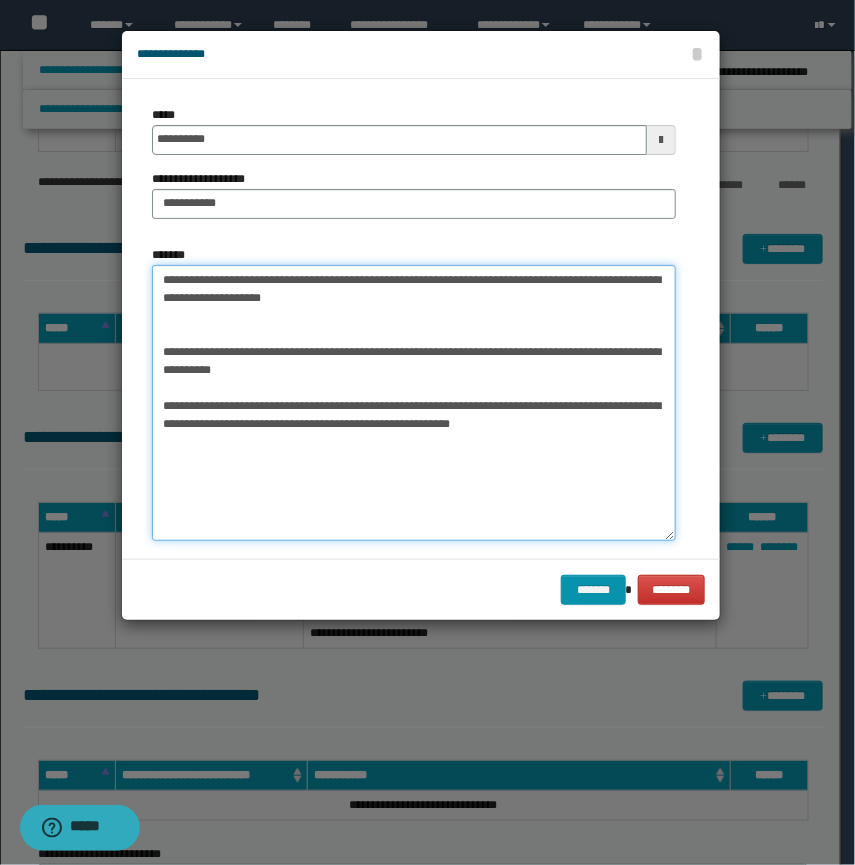 click on "**********" at bounding box center [414, 403] 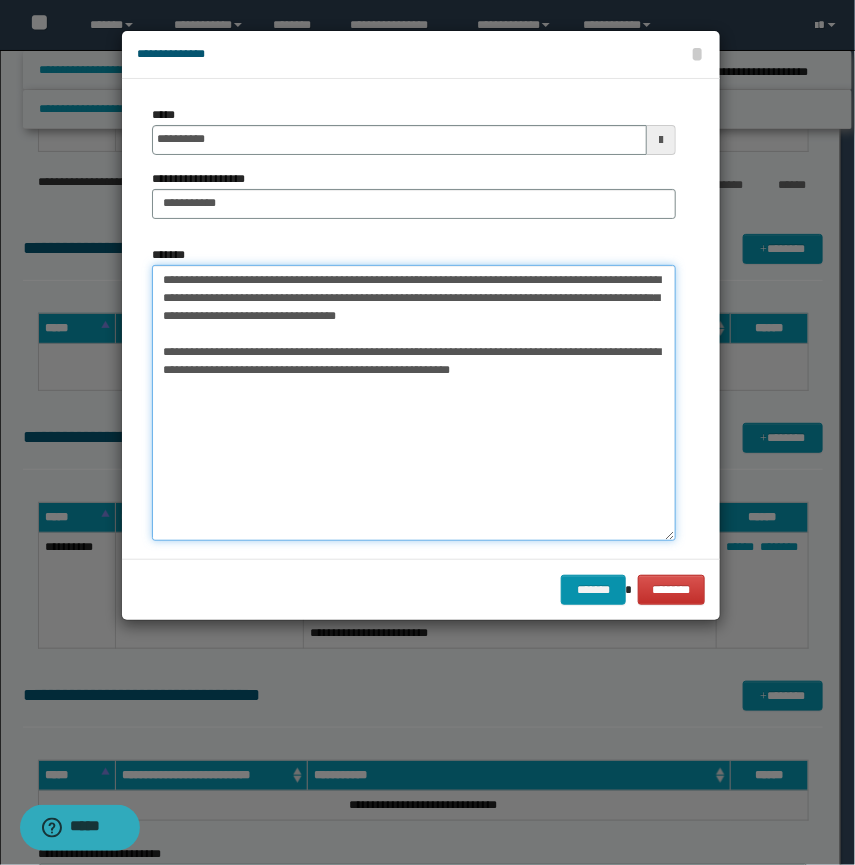 click on "**********" at bounding box center (414, 403) 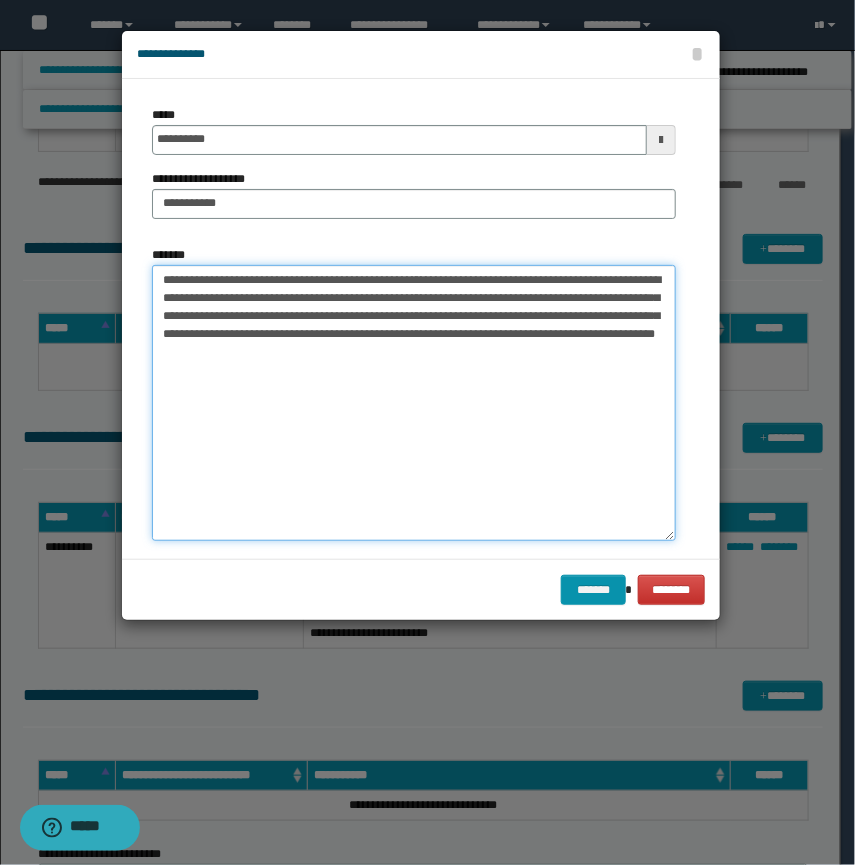 click on "**********" at bounding box center (414, 403) 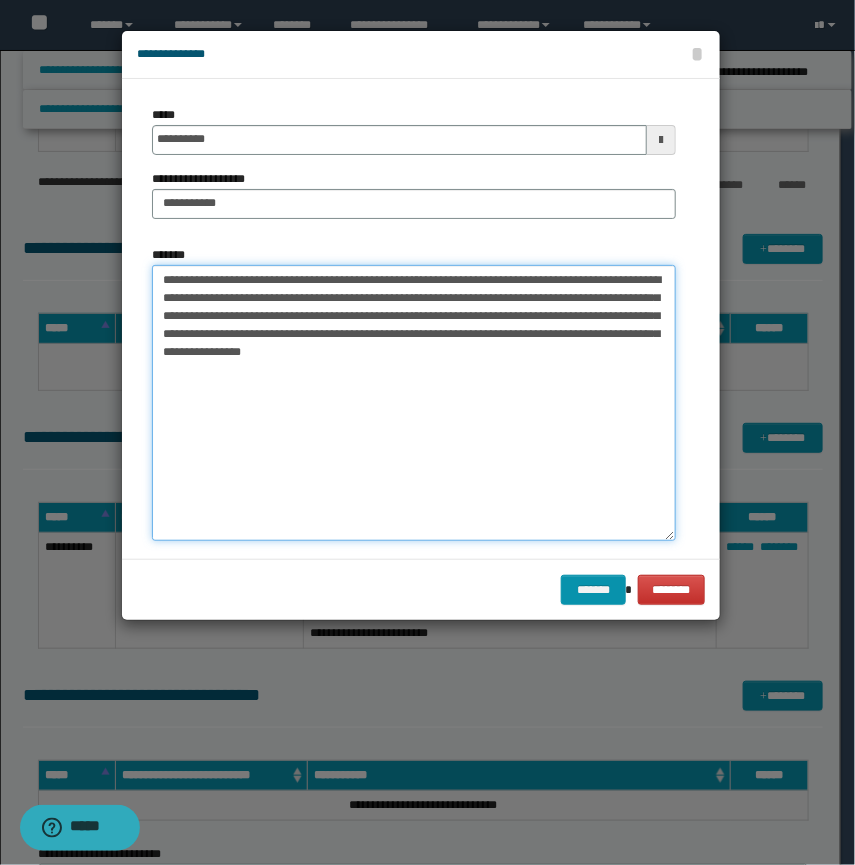 click on "**********" at bounding box center [414, 403] 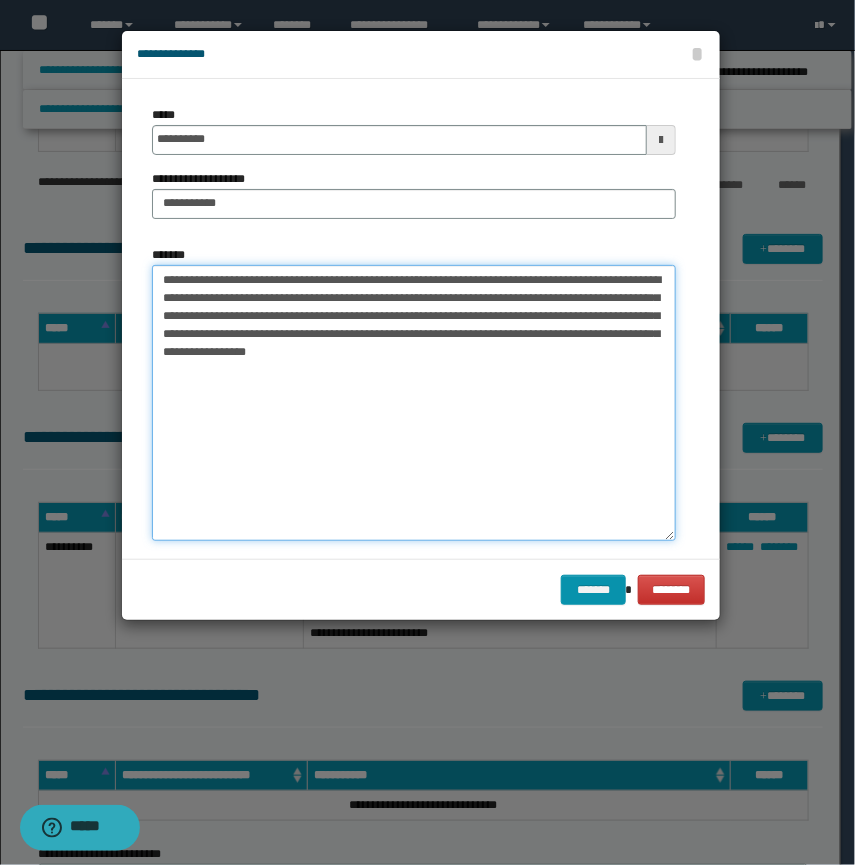 click on "**********" at bounding box center [414, 403] 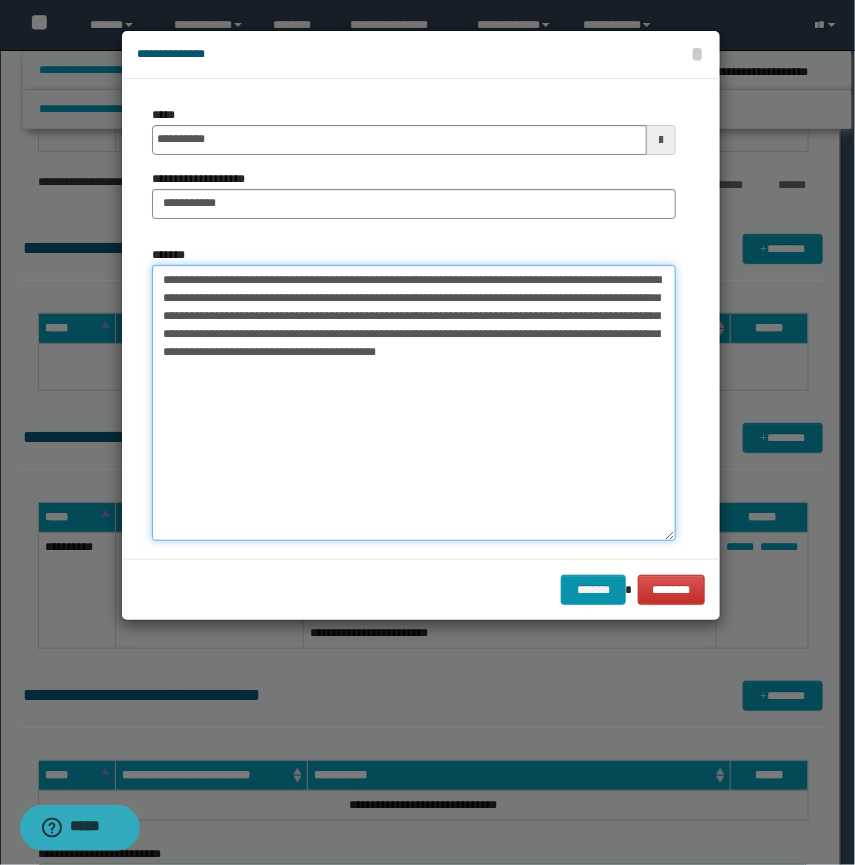 click on "**********" at bounding box center (414, 403) 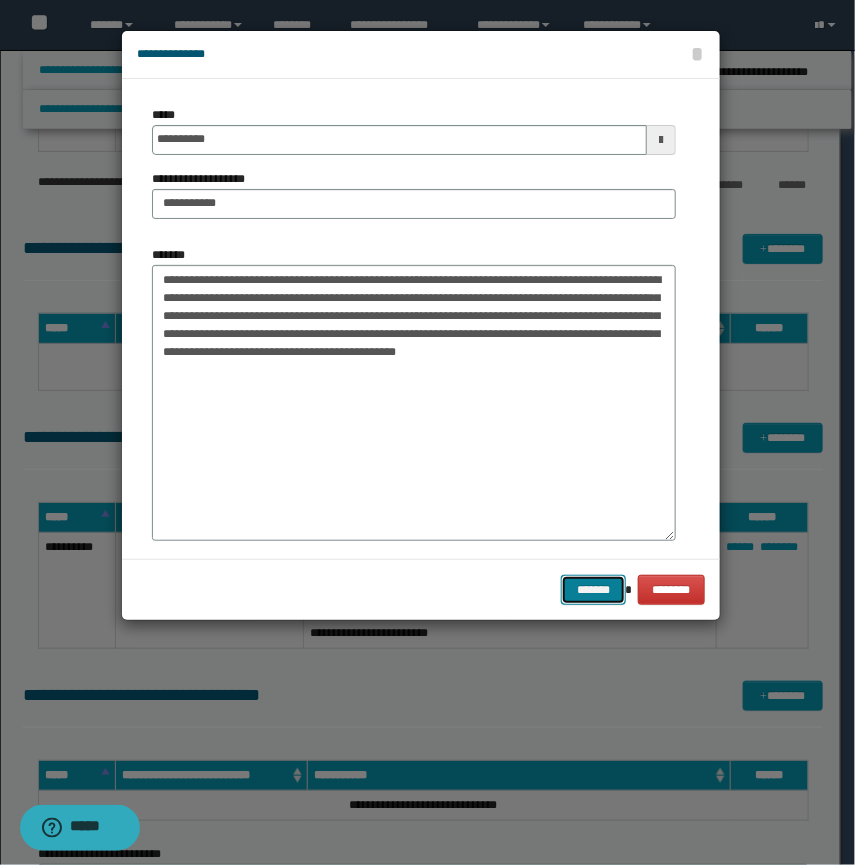 click on "*******" at bounding box center [593, 590] 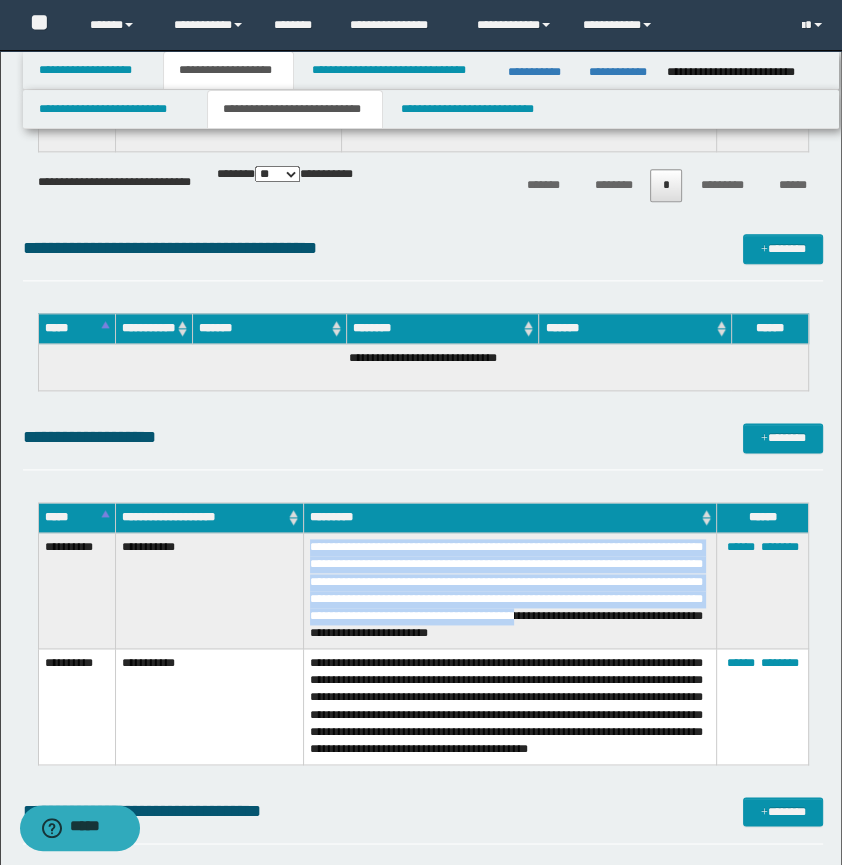 drag, startPoint x: 310, startPoint y: 545, endPoint x: 579, endPoint y: 616, distance: 278.21216 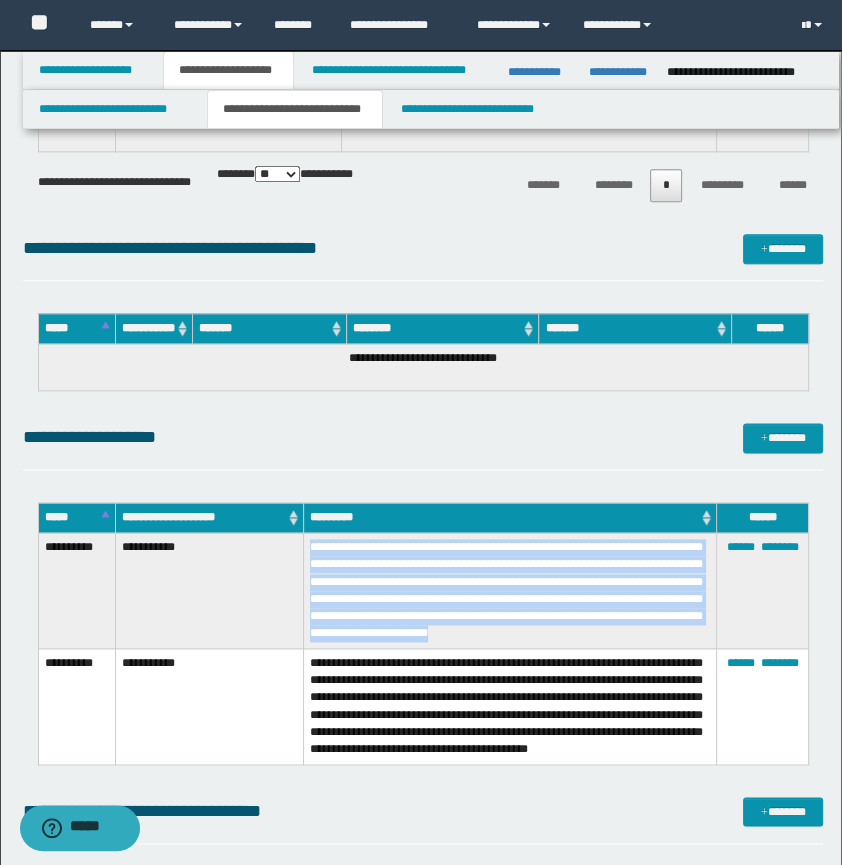 drag, startPoint x: 318, startPoint y: 550, endPoint x: 526, endPoint y: 630, distance: 222.85422 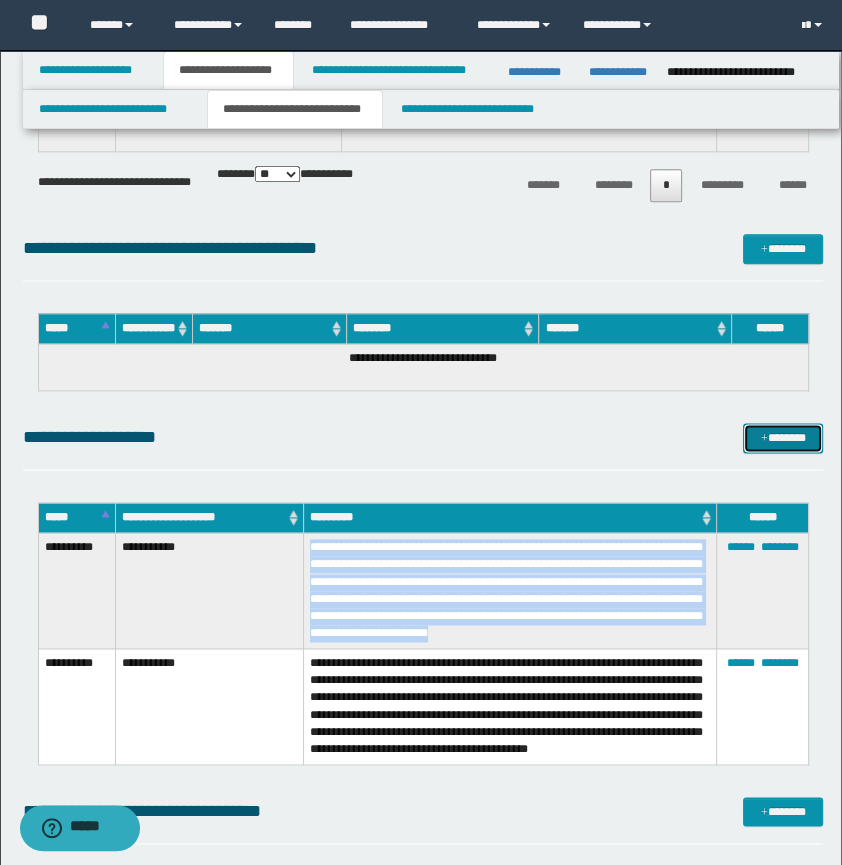 click at bounding box center (764, 439) 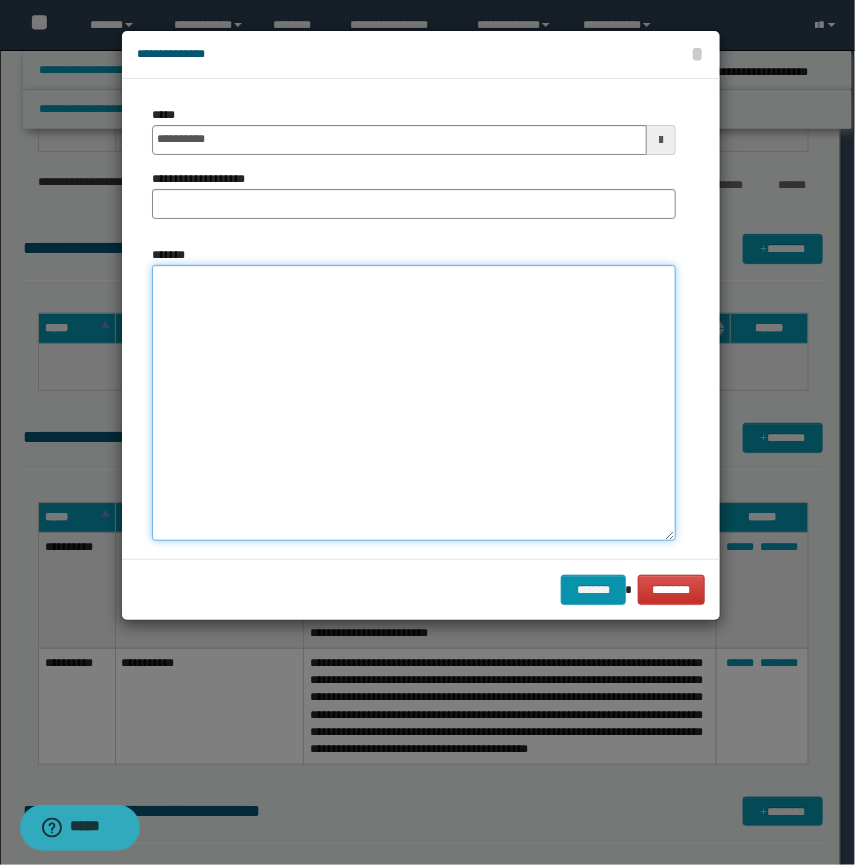 click on "*******" at bounding box center (414, 403) 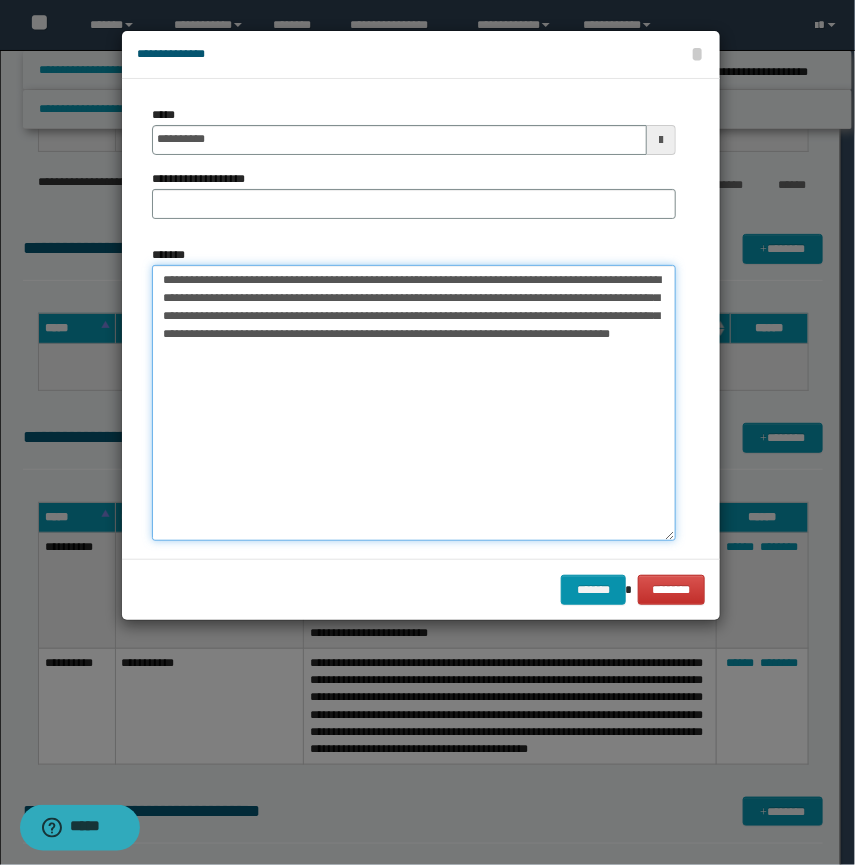 click on "**********" at bounding box center (414, 403) 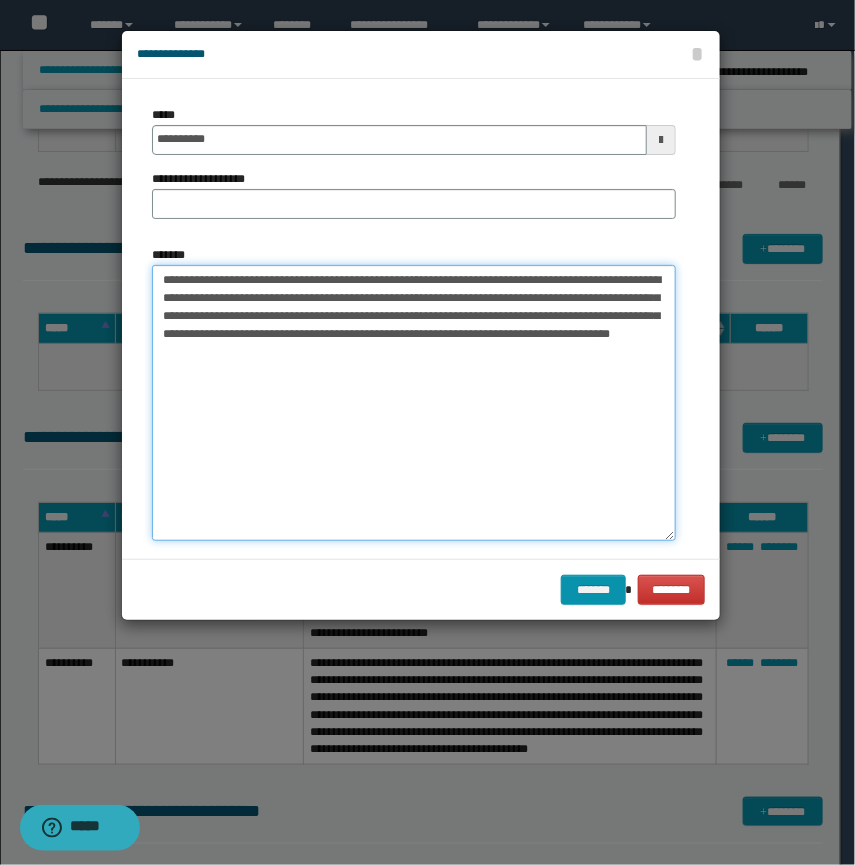 click on "**********" at bounding box center (414, 403) 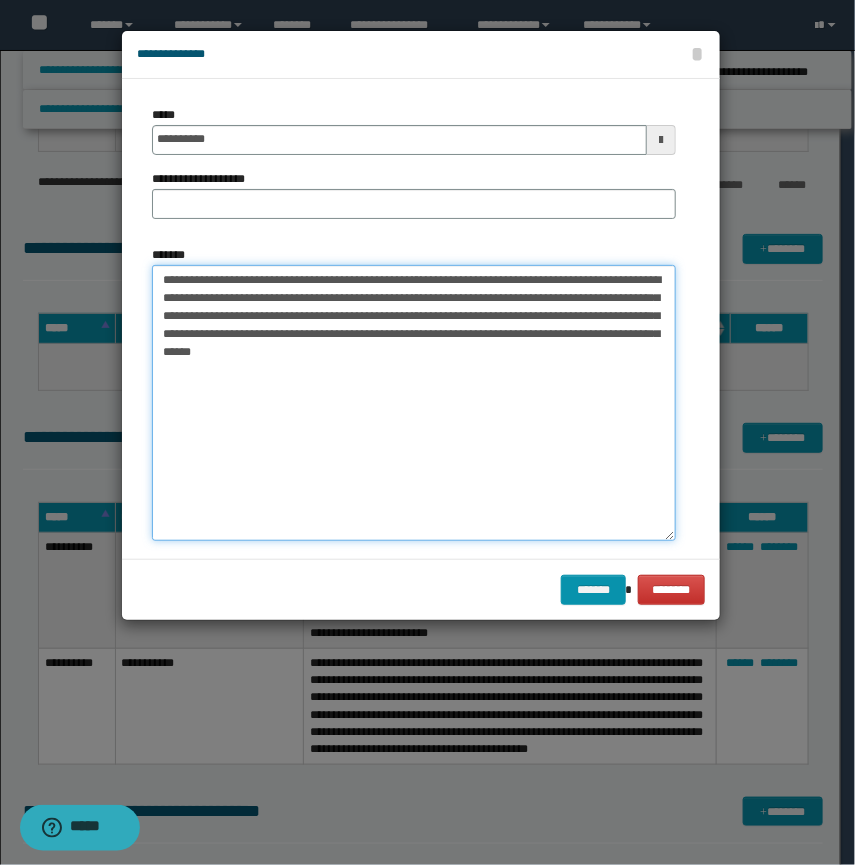type on "**********" 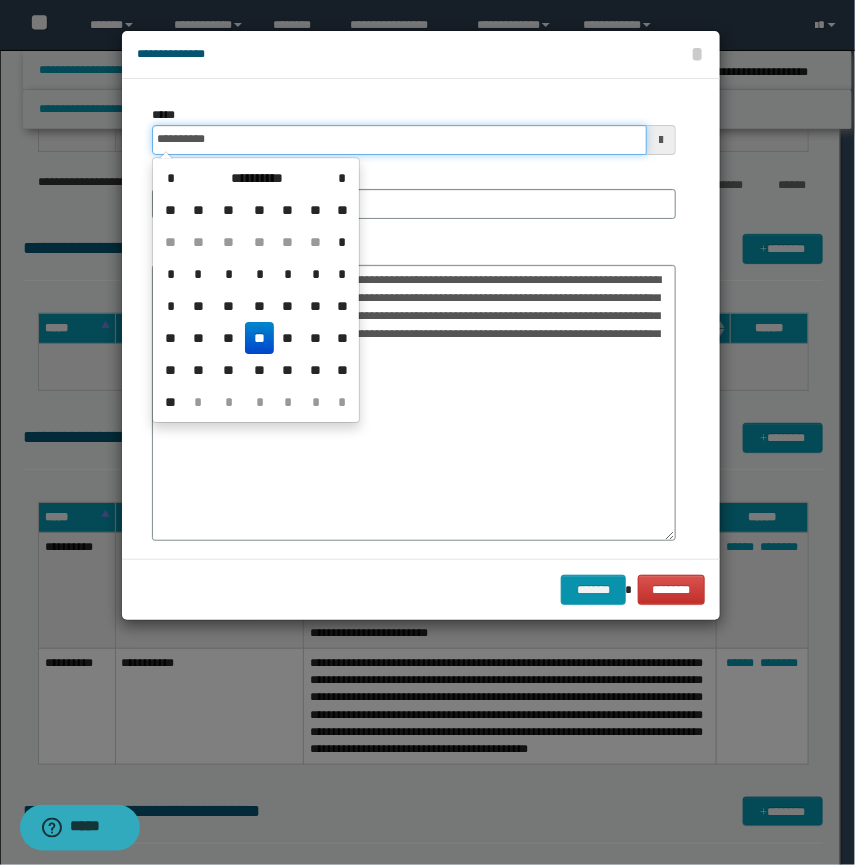 drag, startPoint x: 252, startPoint y: 144, endPoint x: 160, endPoint y: 144, distance: 92 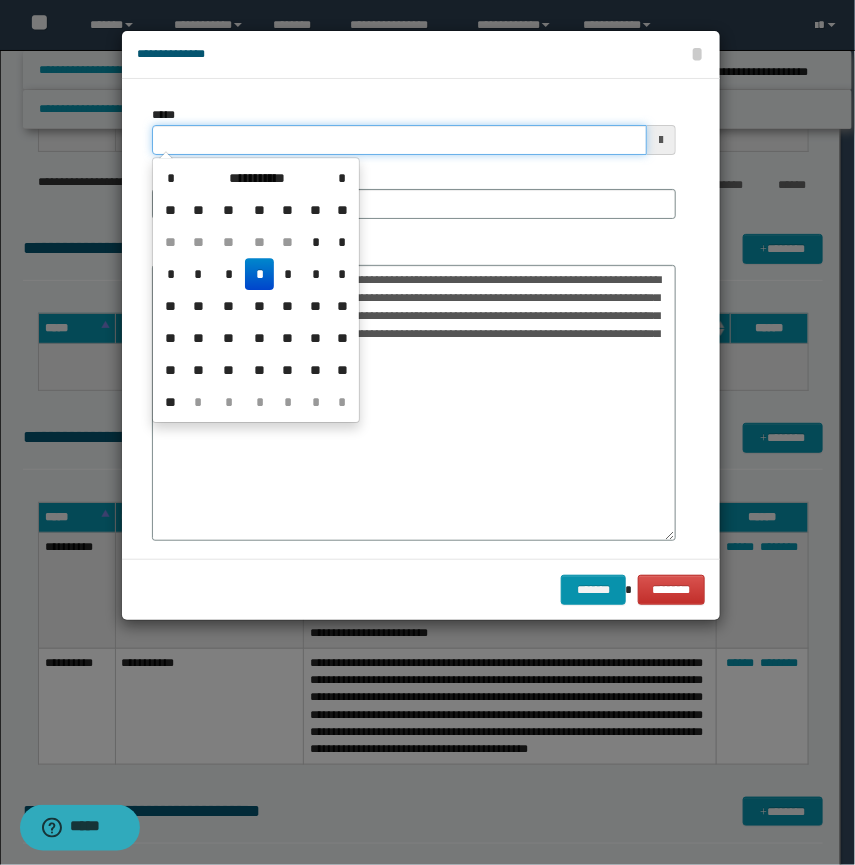 click on "*****" at bounding box center (400, 140) 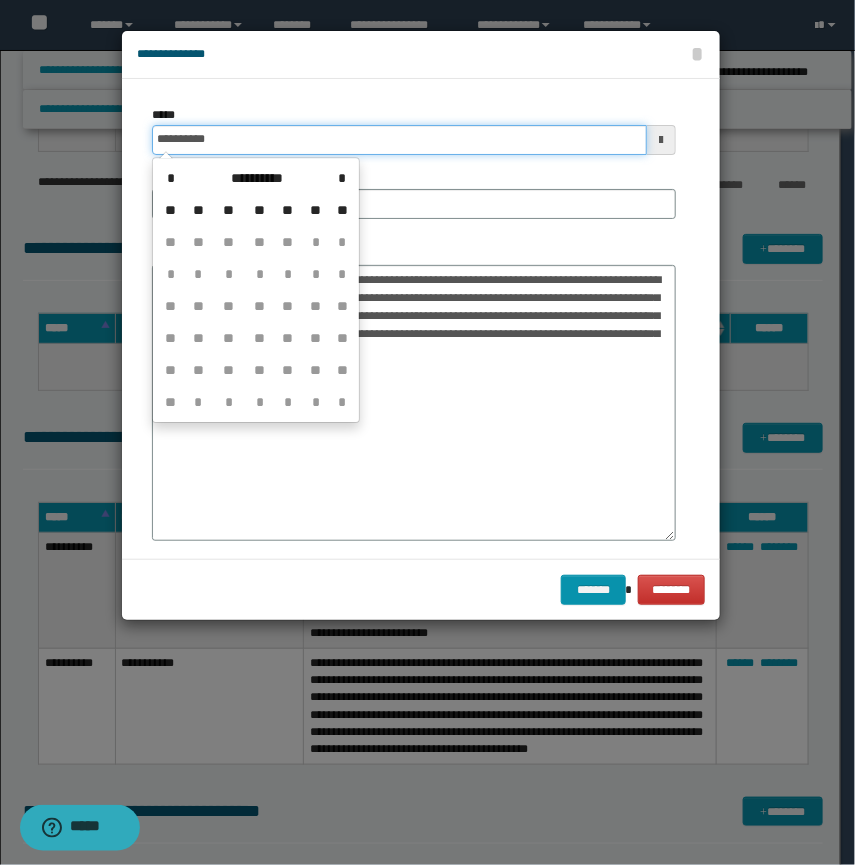 type on "**********" 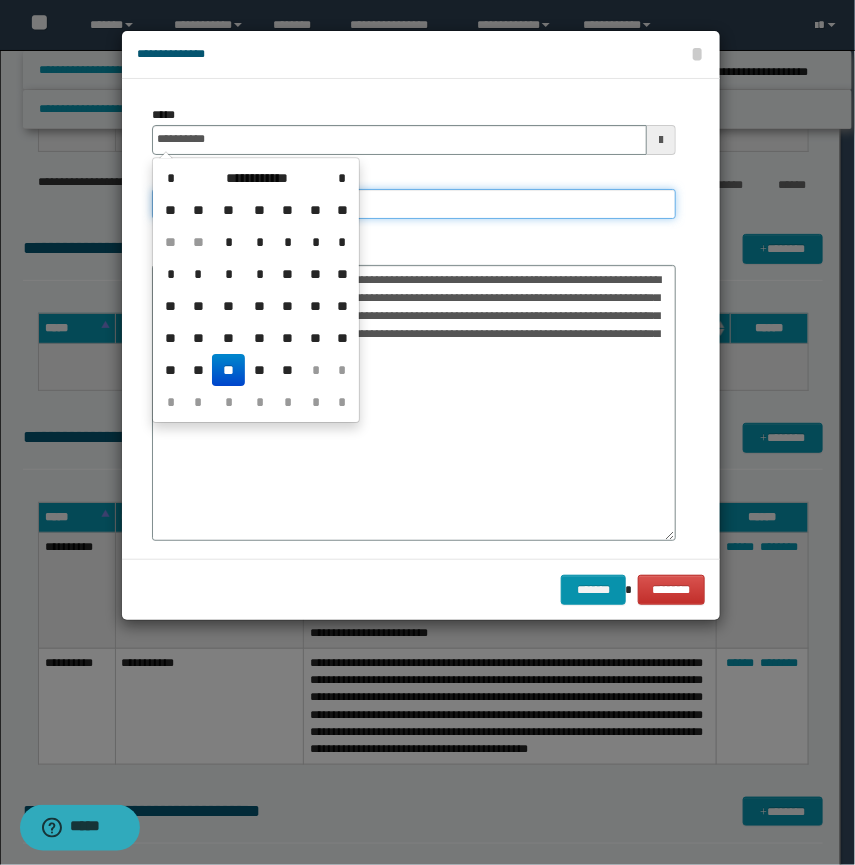 drag, startPoint x: 401, startPoint y: 208, endPoint x: 423, endPoint y: 201, distance: 23.086792 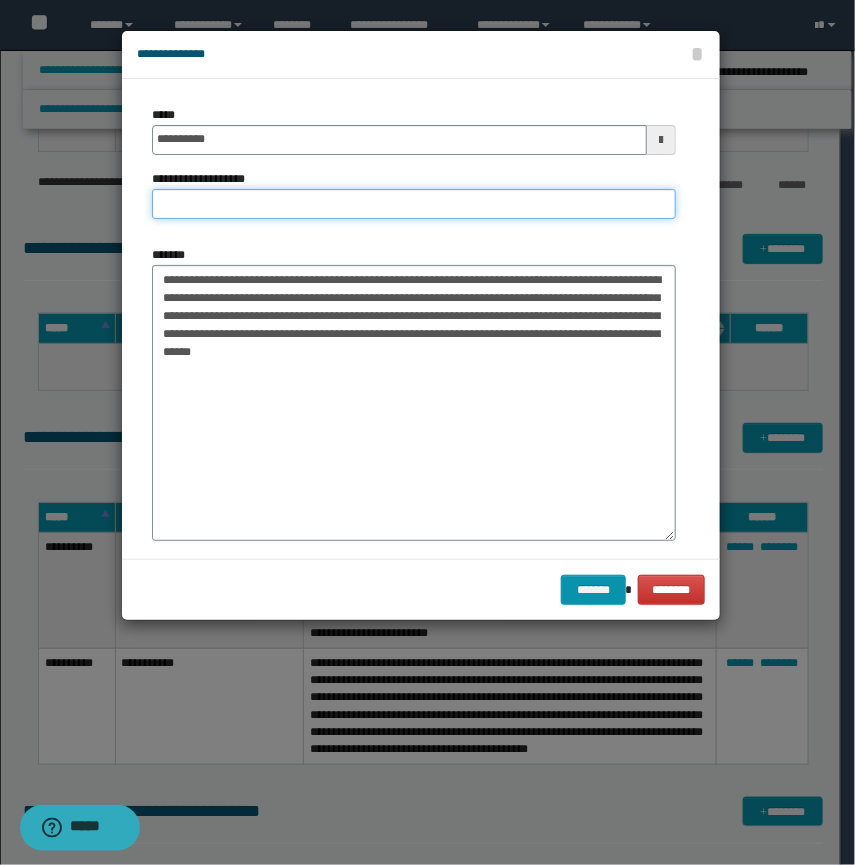 type on "**********" 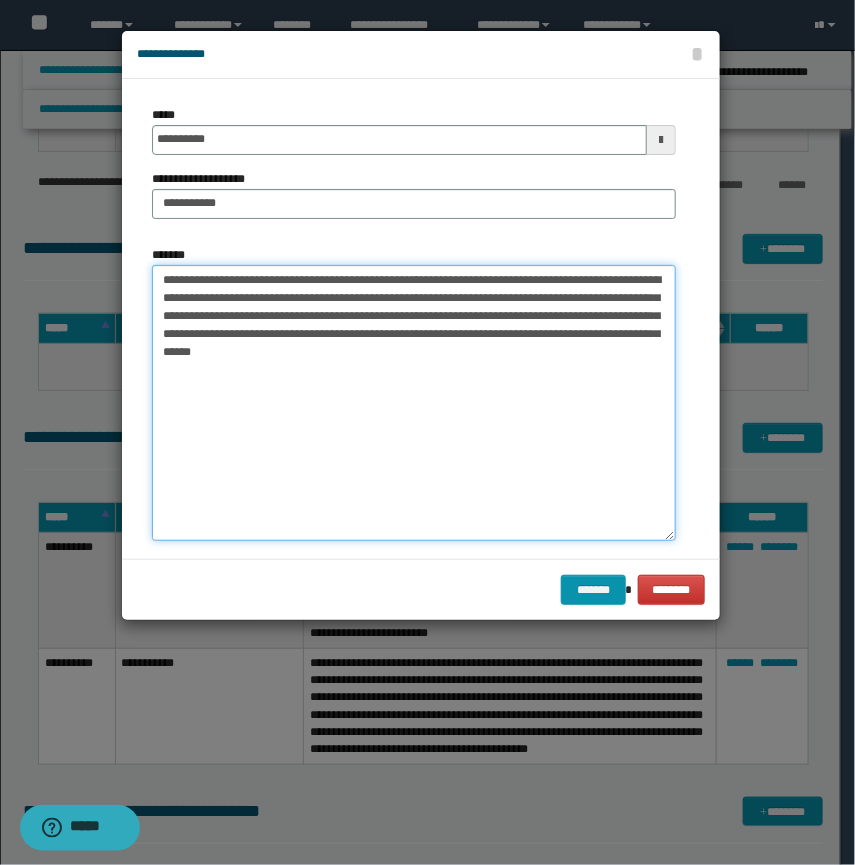 click on "**********" at bounding box center [414, 403] 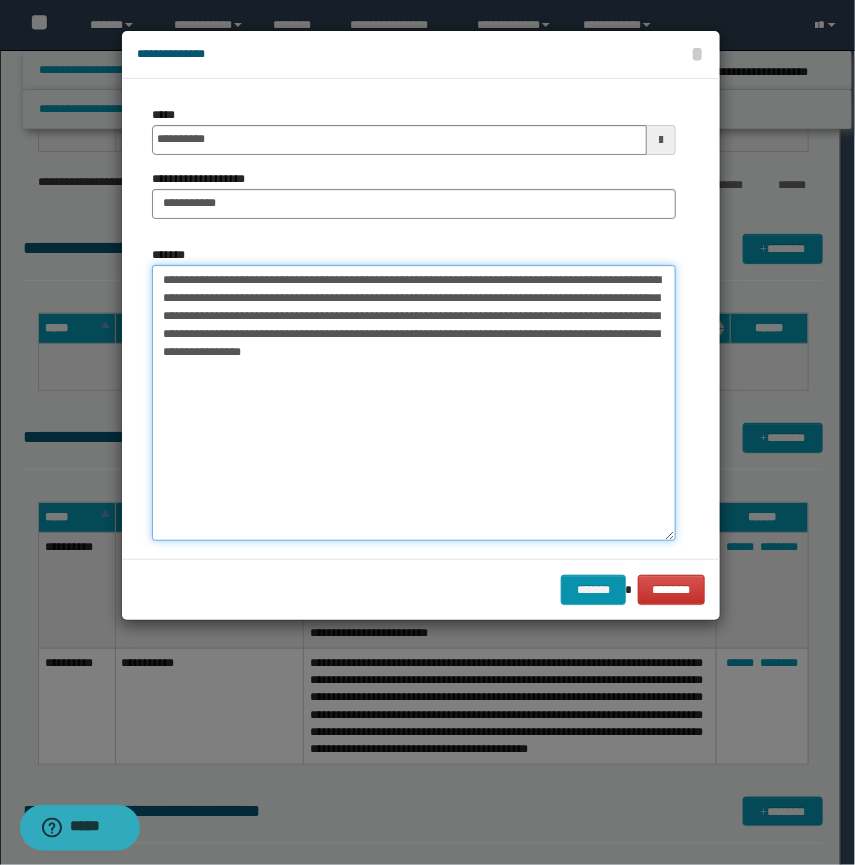 click on "**********" at bounding box center [414, 403] 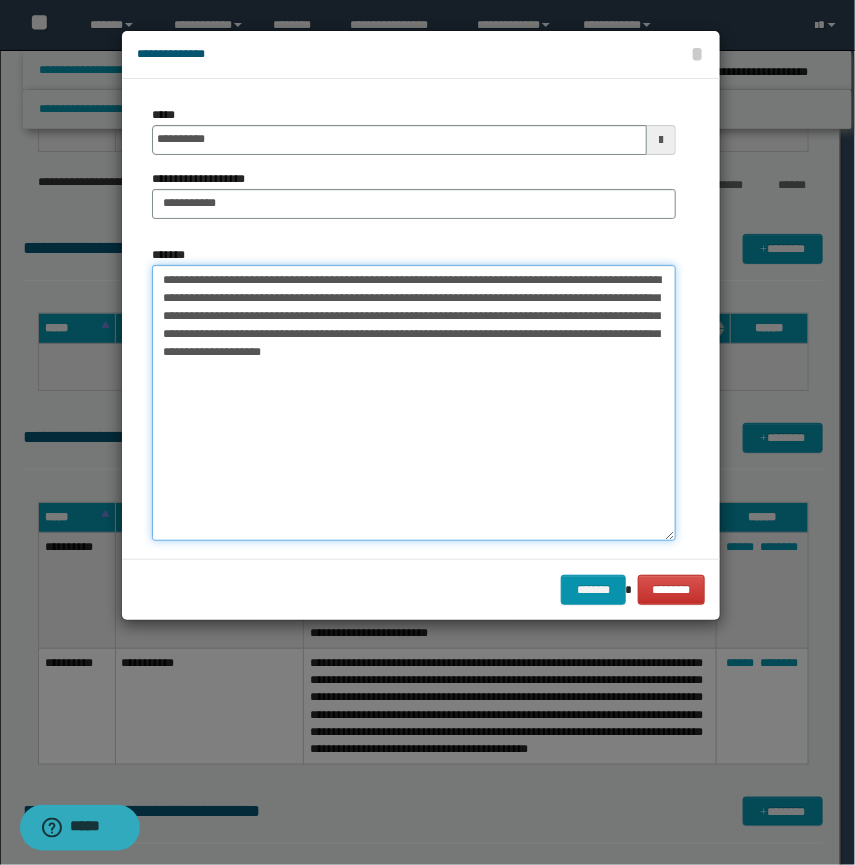 click on "**********" at bounding box center [414, 403] 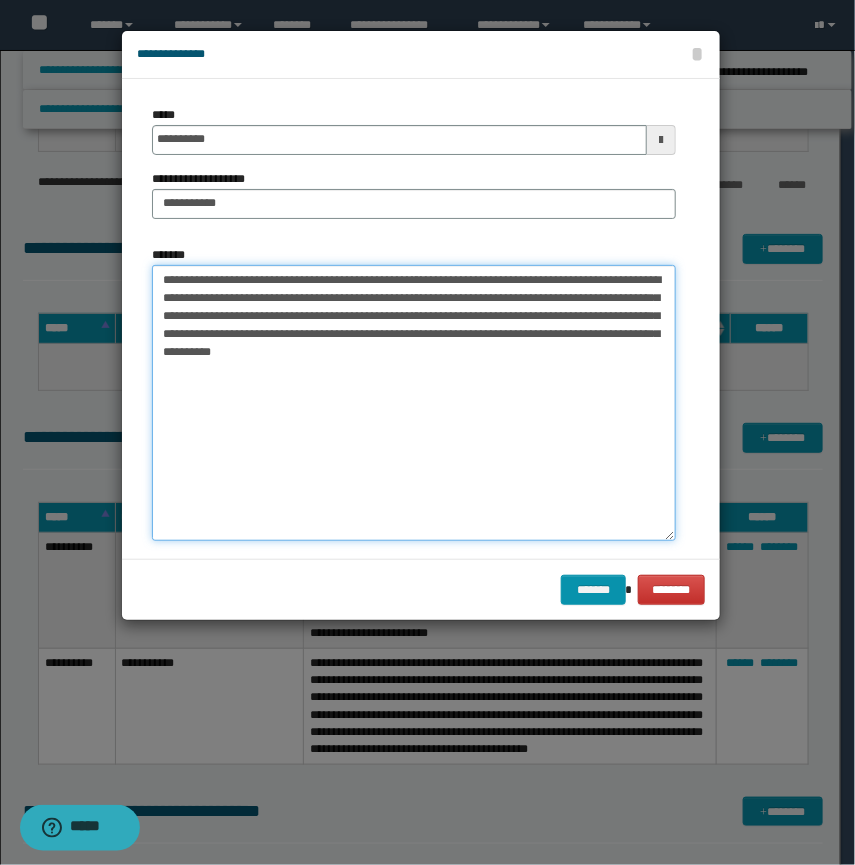 click on "**********" at bounding box center (414, 403) 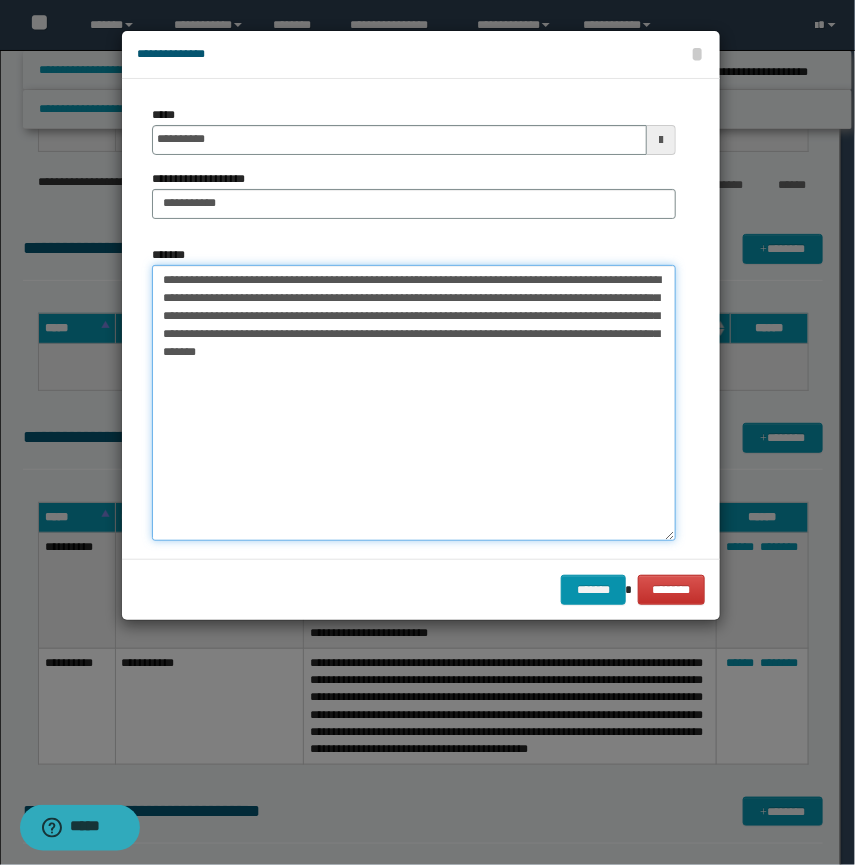 click on "**********" at bounding box center [414, 403] 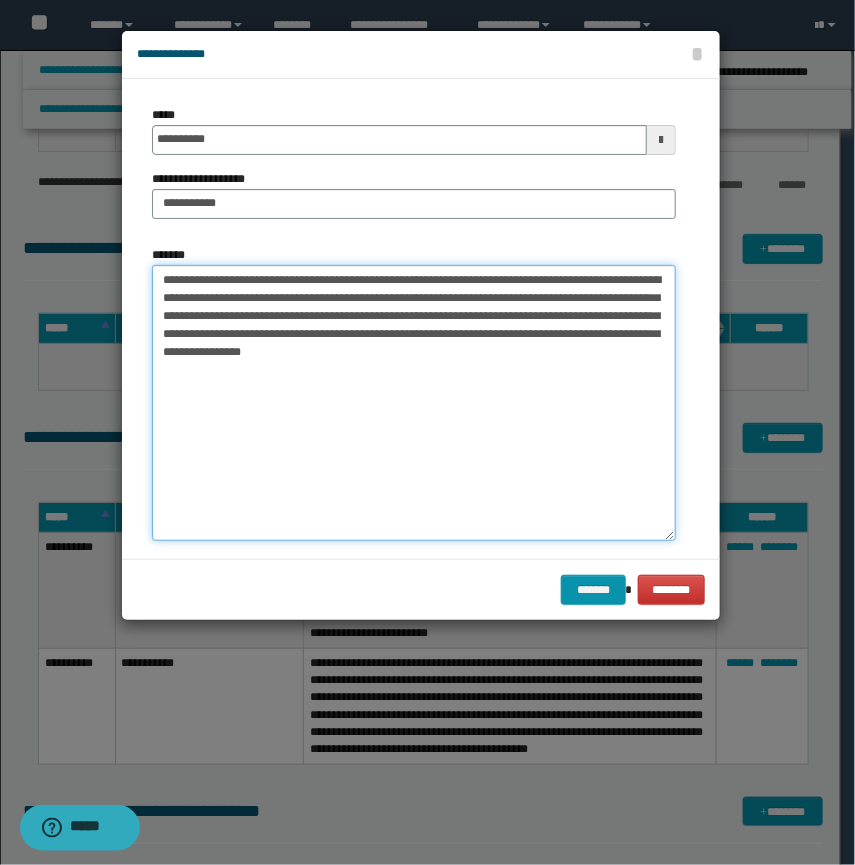 click on "**********" at bounding box center [414, 403] 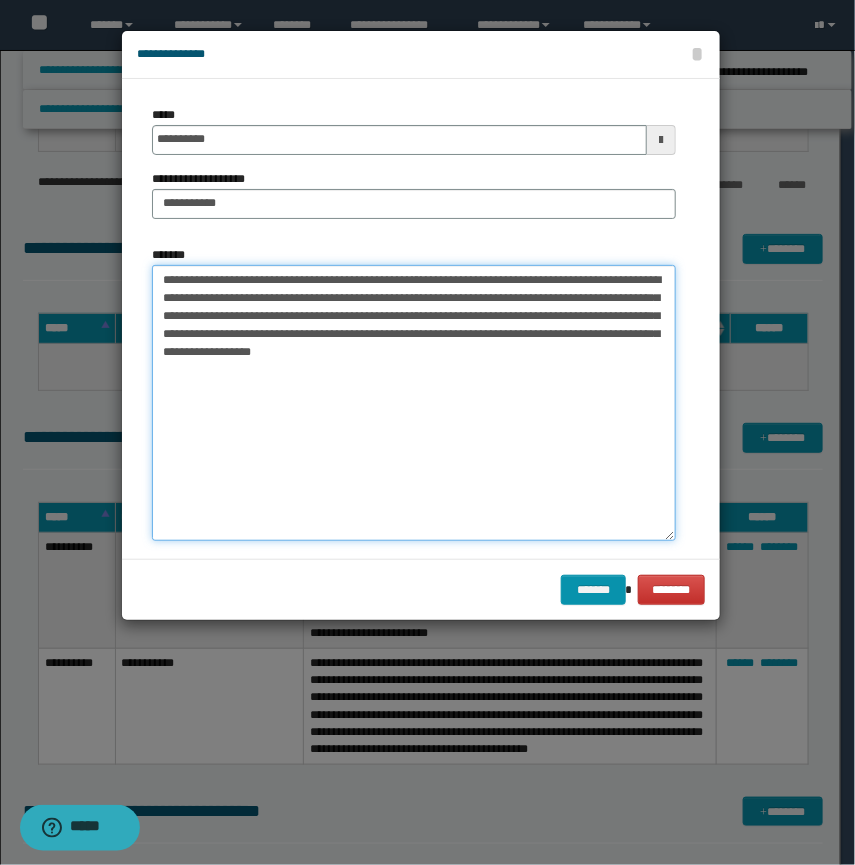 click on "**********" at bounding box center [414, 403] 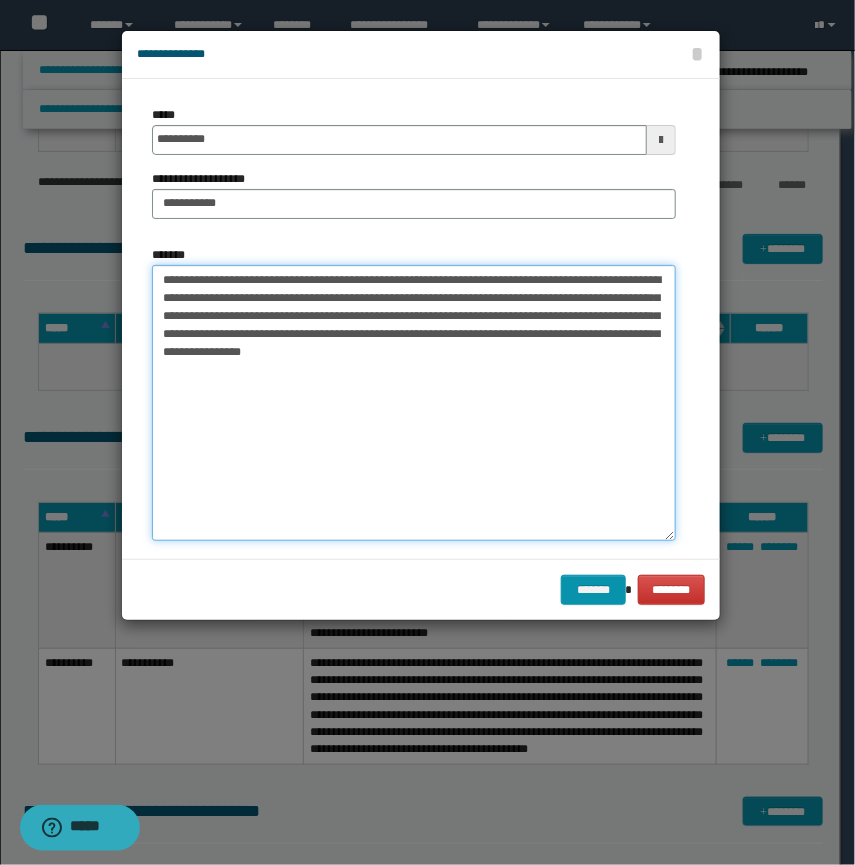 click on "**********" at bounding box center [414, 403] 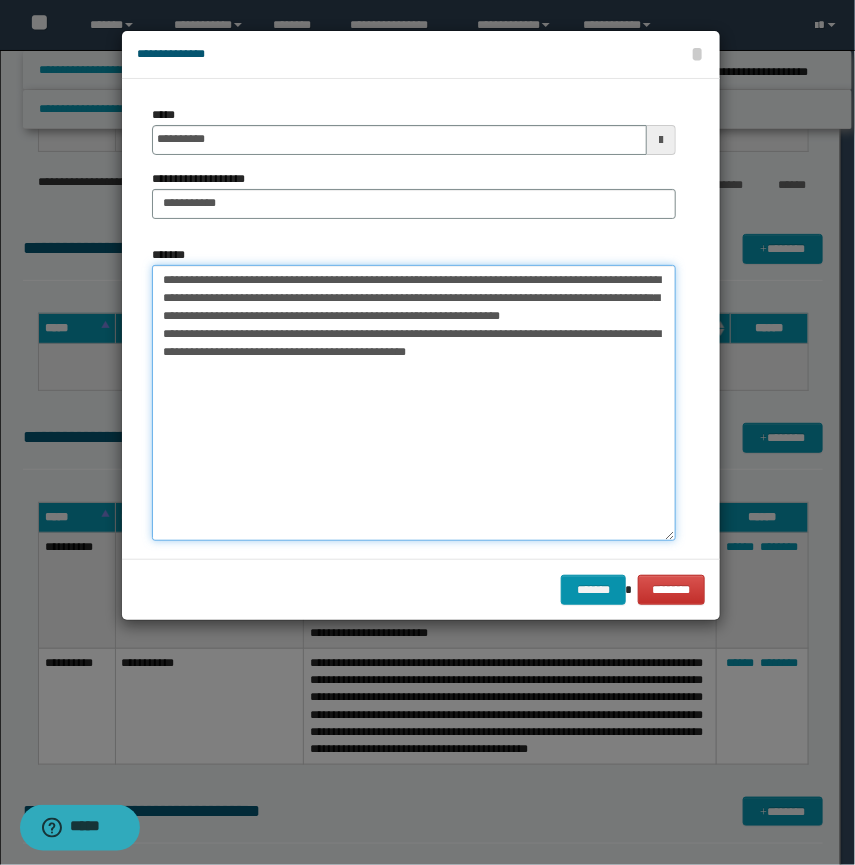 drag, startPoint x: 287, startPoint y: 331, endPoint x: 344, endPoint y: 330, distance: 57.00877 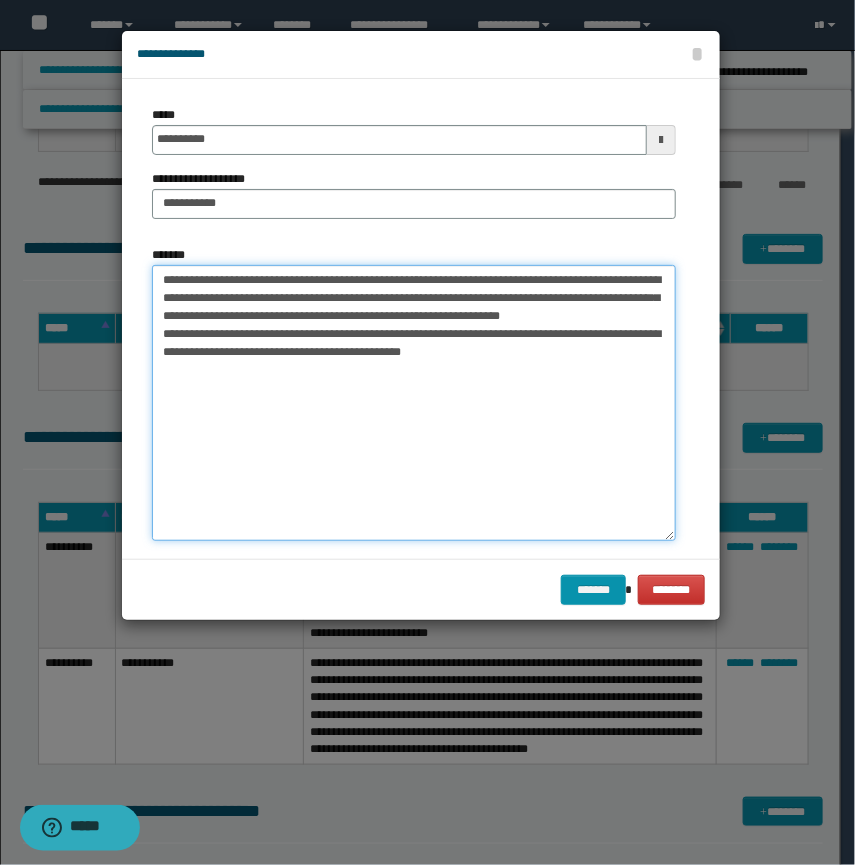 drag, startPoint x: 566, startPoint y: 333, endPoint x: 602, endPoint y: 330, distance: 36.124783 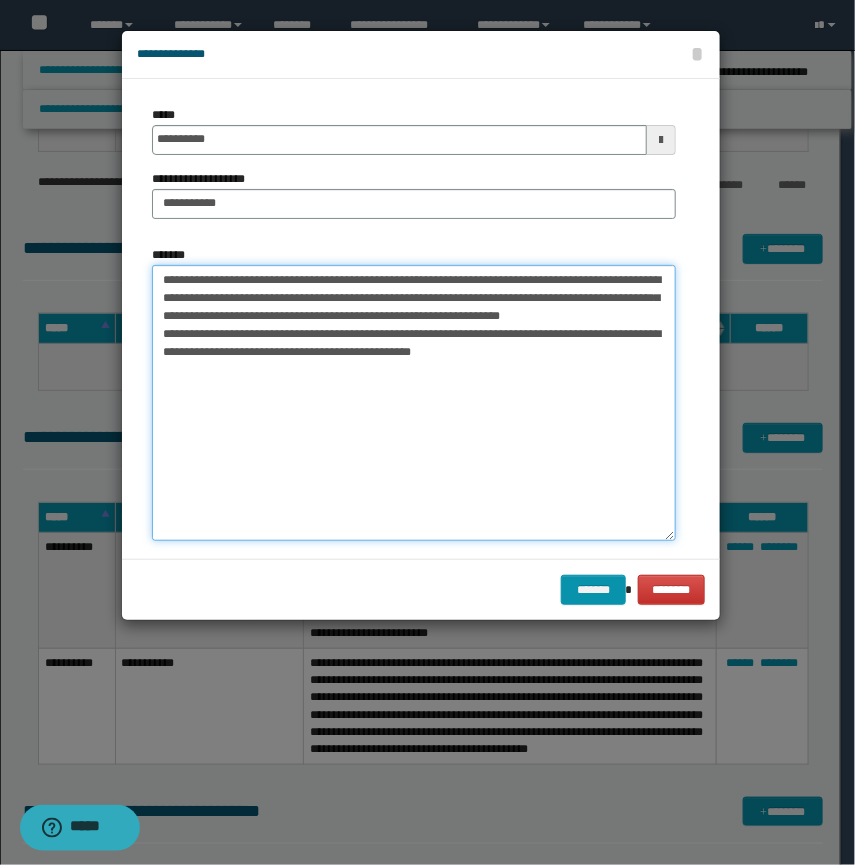 click on "**********" at bounding box center [414, 403] 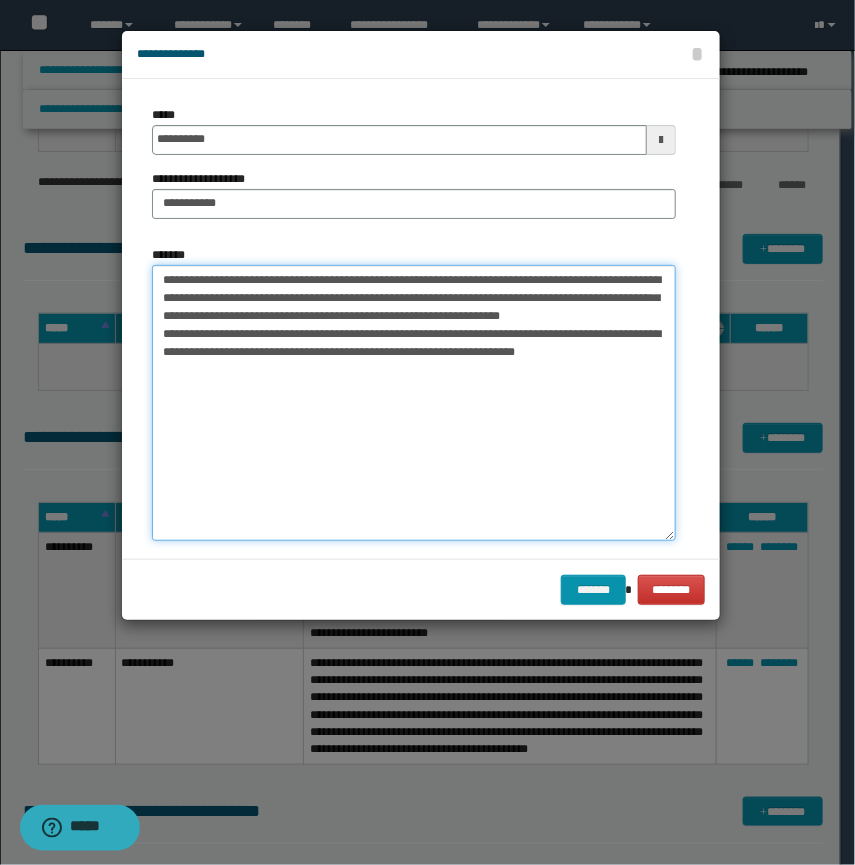 click on "**********" at bounding box center [414, 403] 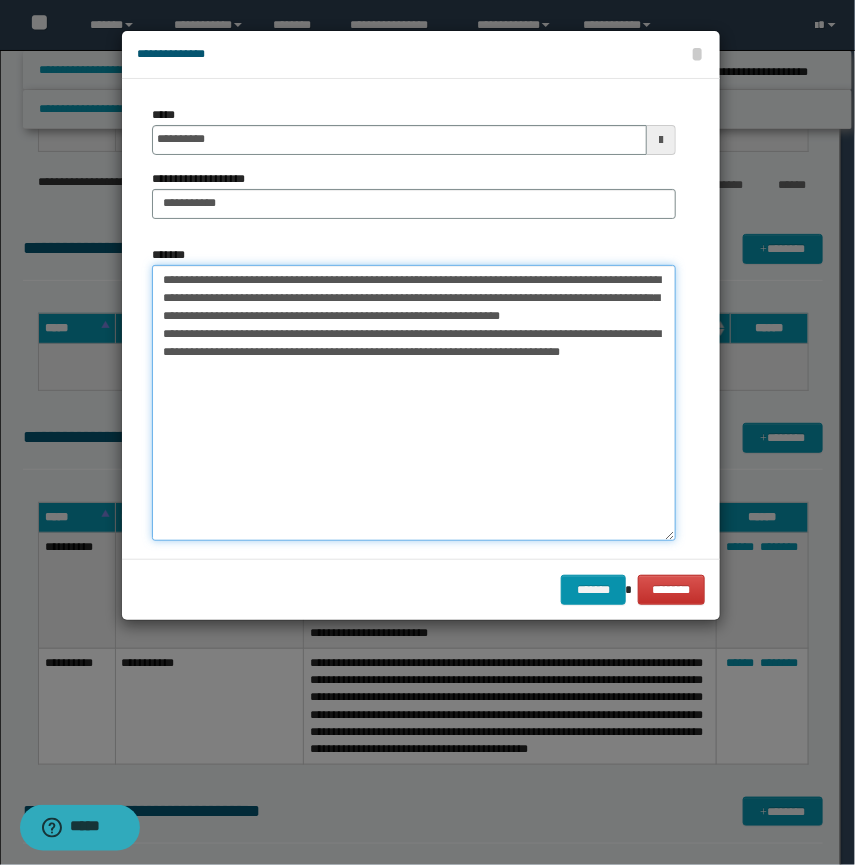 click on "**********" at bounding box center (414, 403) 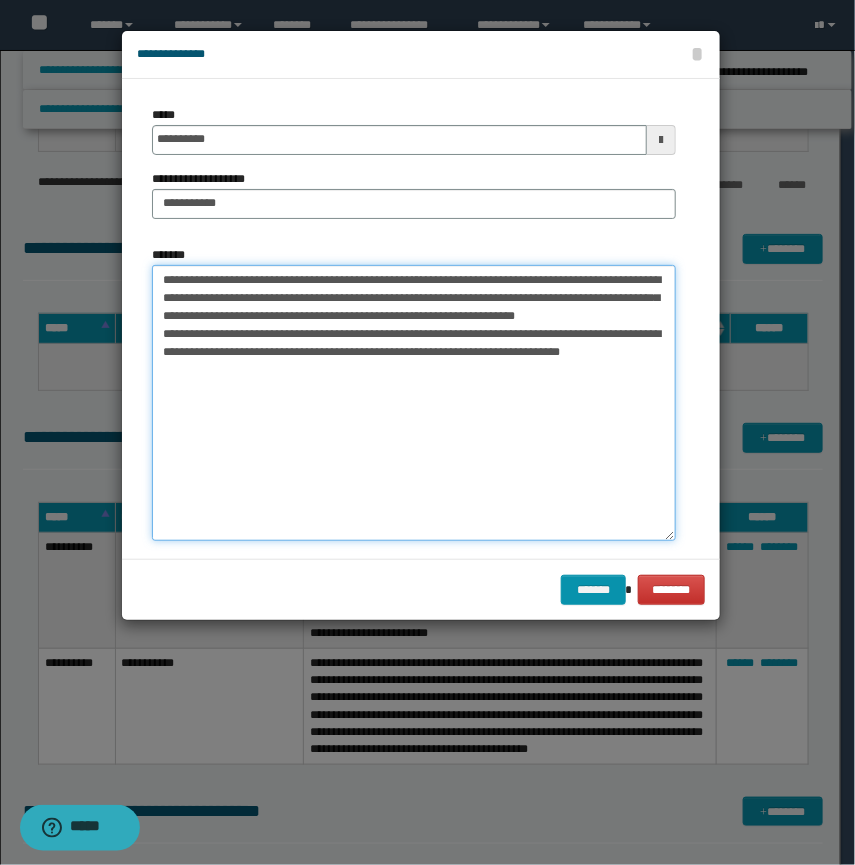 drag, startPoint x: 428, startPoint y: 354, endPoint x: 562, endPoint y: 345, distance: 134.3019 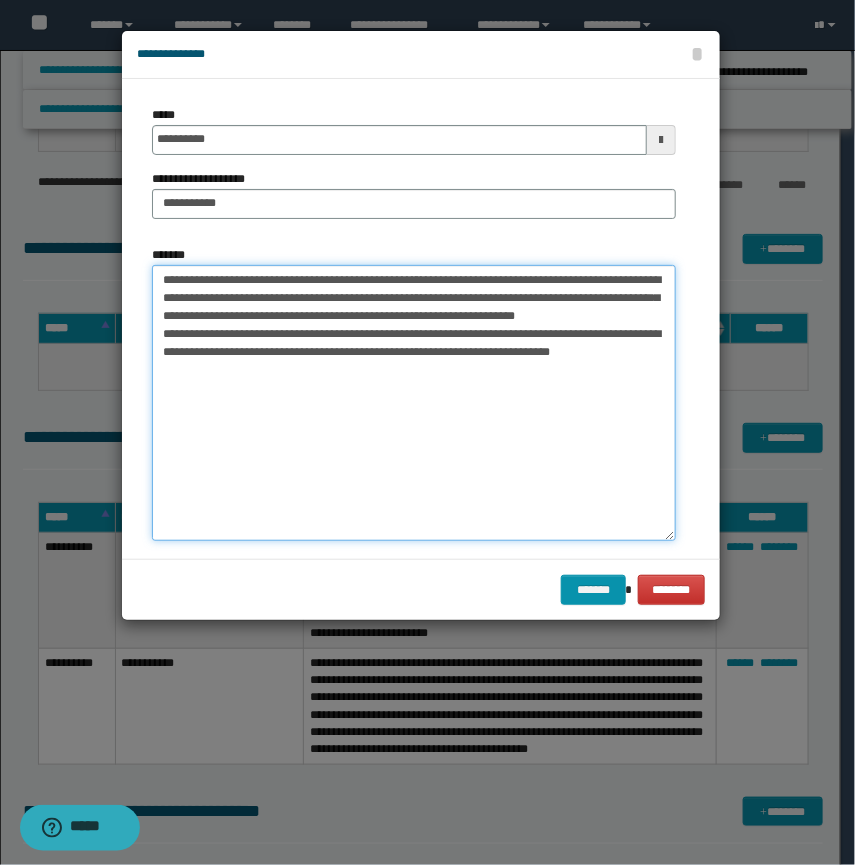 click on "**********" at bounding box center (414, 403) 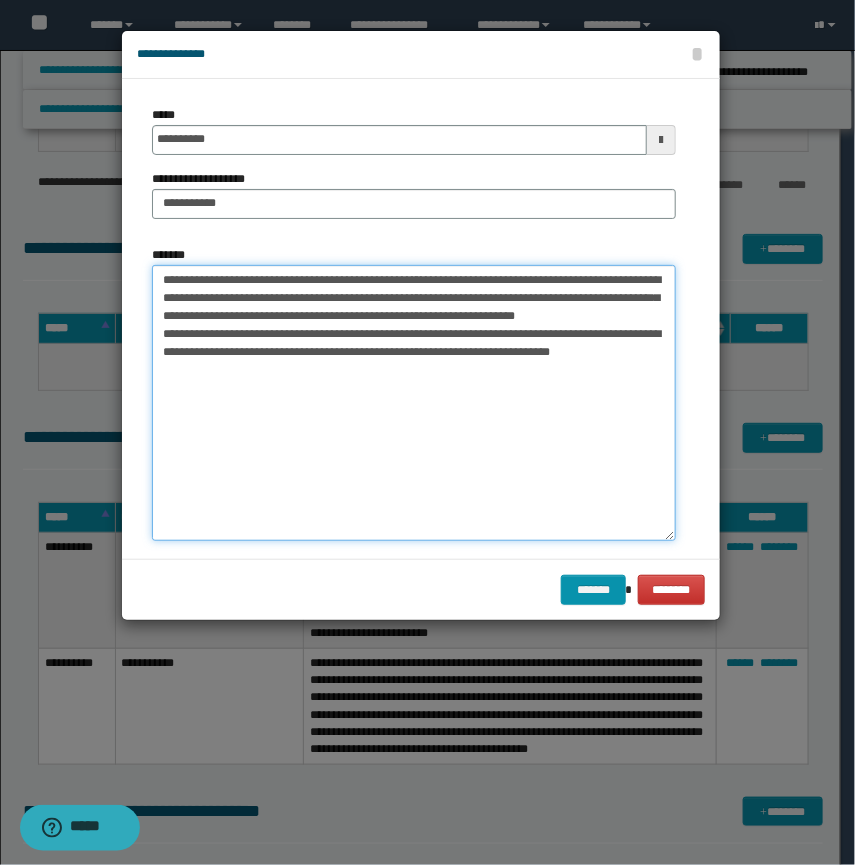 drag, startPoint x: 250, startPoint y: 277, endPoint x: 80, endPoint y: 258, distance: 171.05847 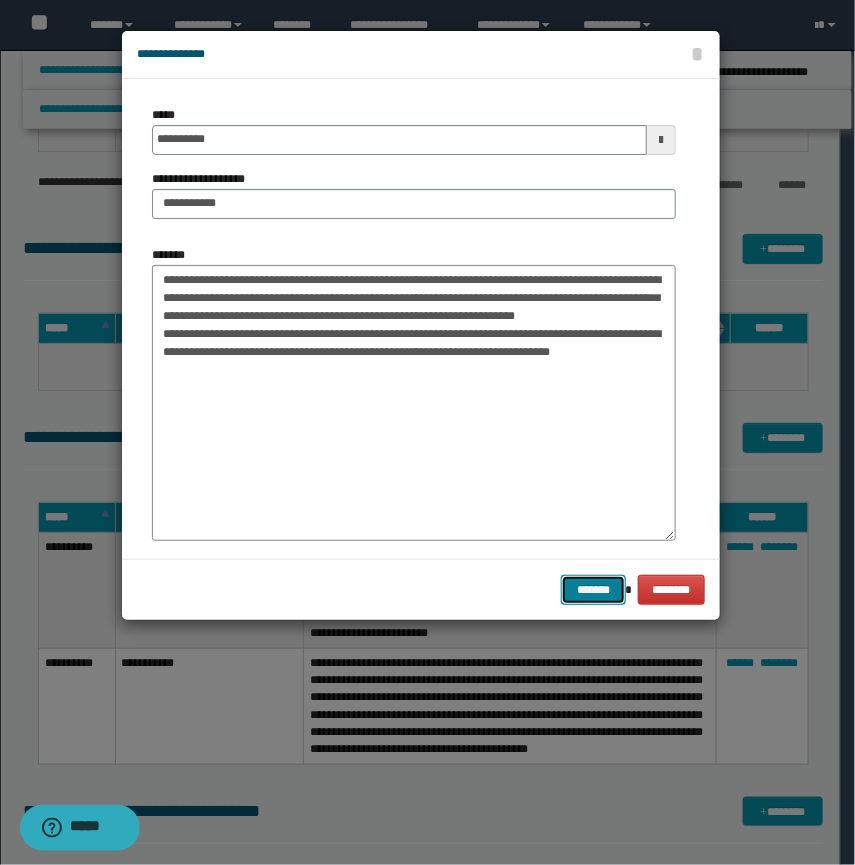 click on "*******" at bounding box center [593, 590] 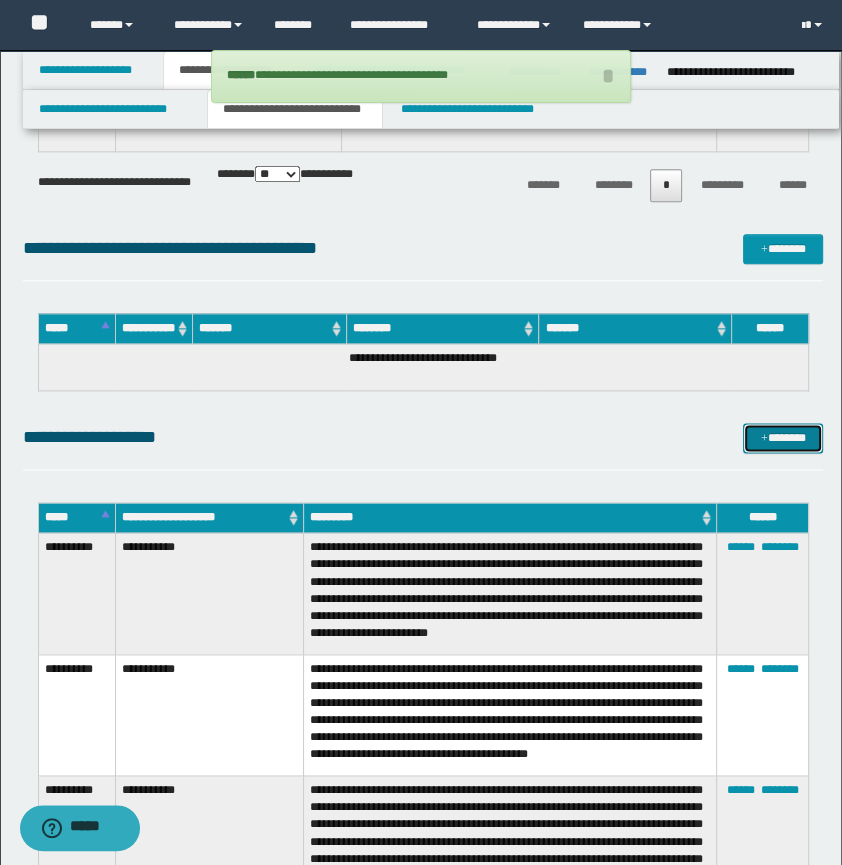 scroll, scrollTop: 0, scrollLeft: 0, axis: both 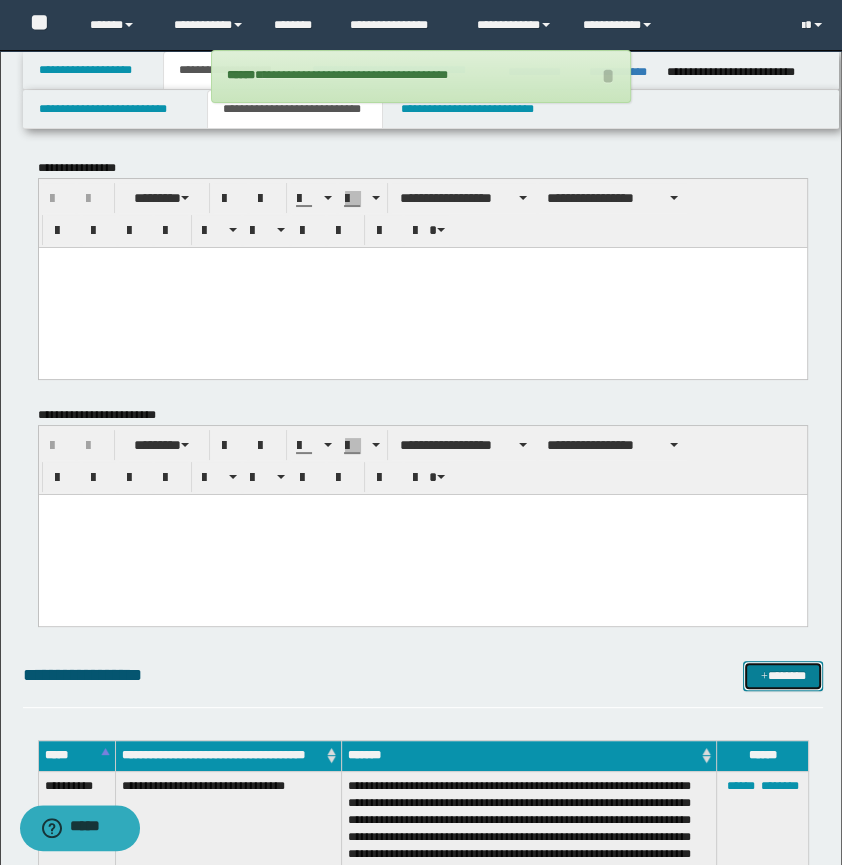 click on "*******" at bounding box center [783, 676] 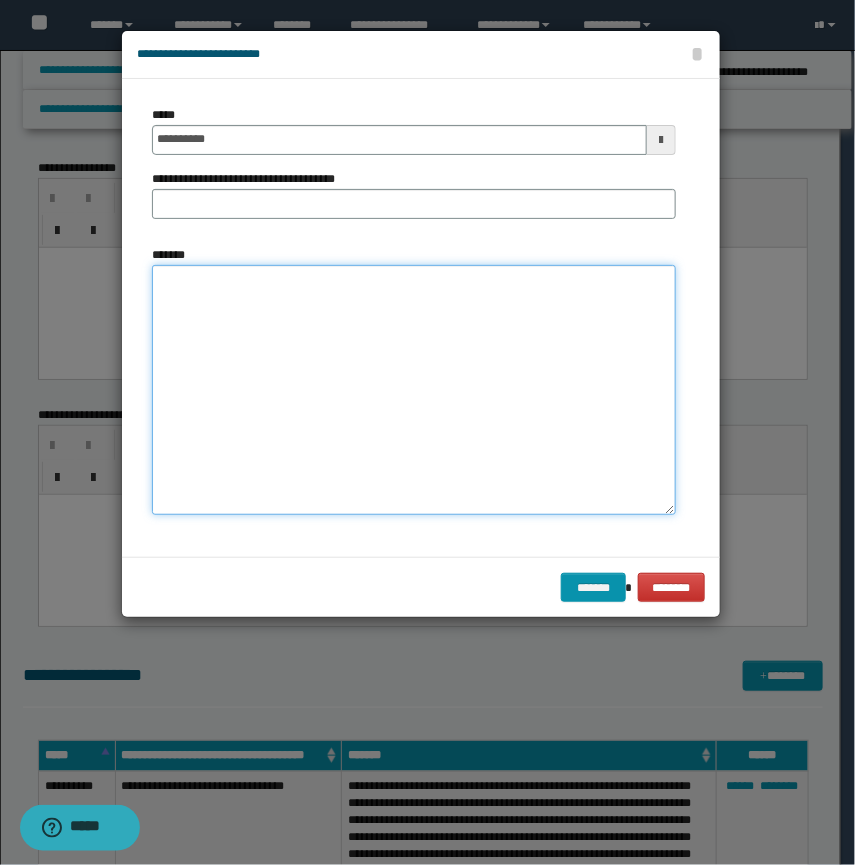 click on "*******" at bounding box center (414, 390) 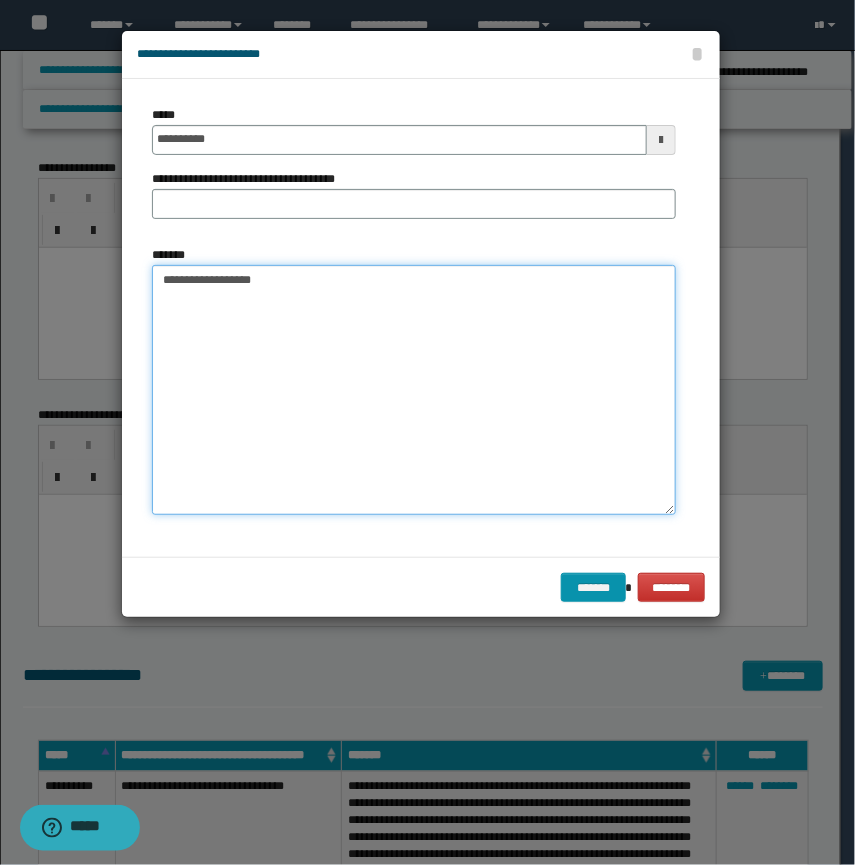 drag, startPoint x: 209, startPoint y: 277, endPoint x: 353, endPoint y: 284, distance: 144.17004 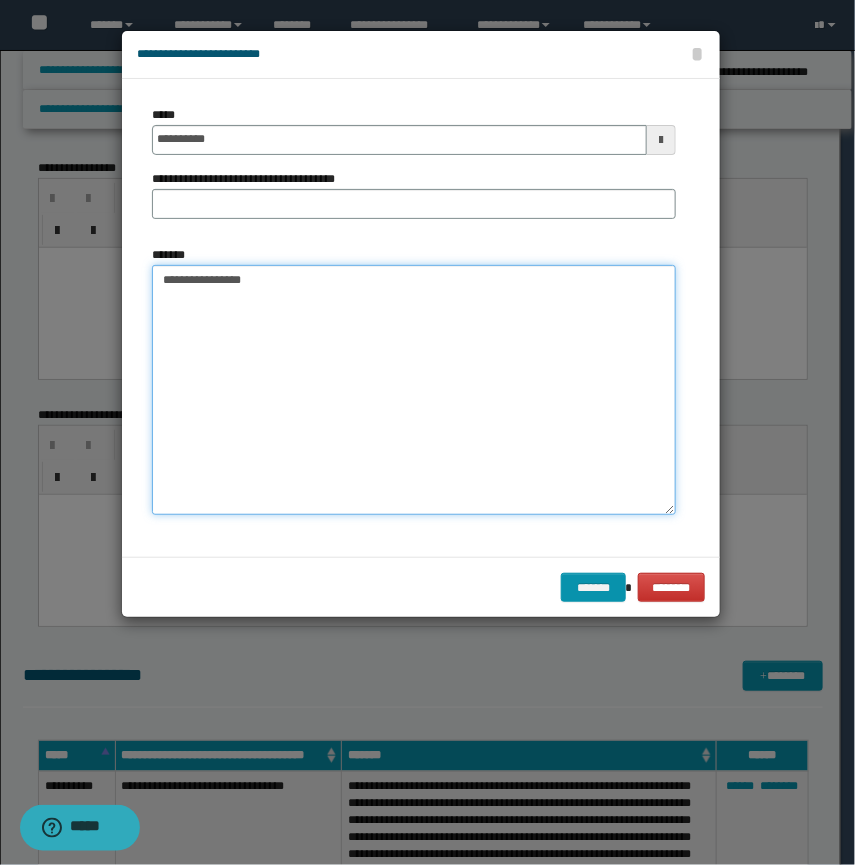 type on "**********" 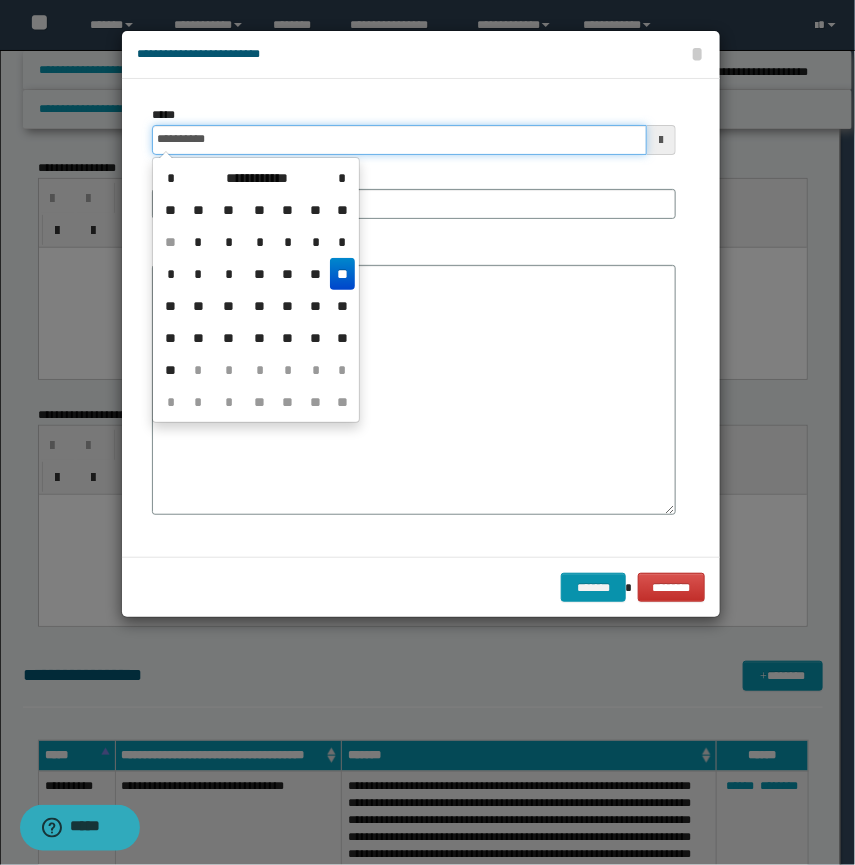 drag, startPoint x: 258, startPoint y: 140, endPoint x: 0, endPoint y: 101, distance: 260.93103 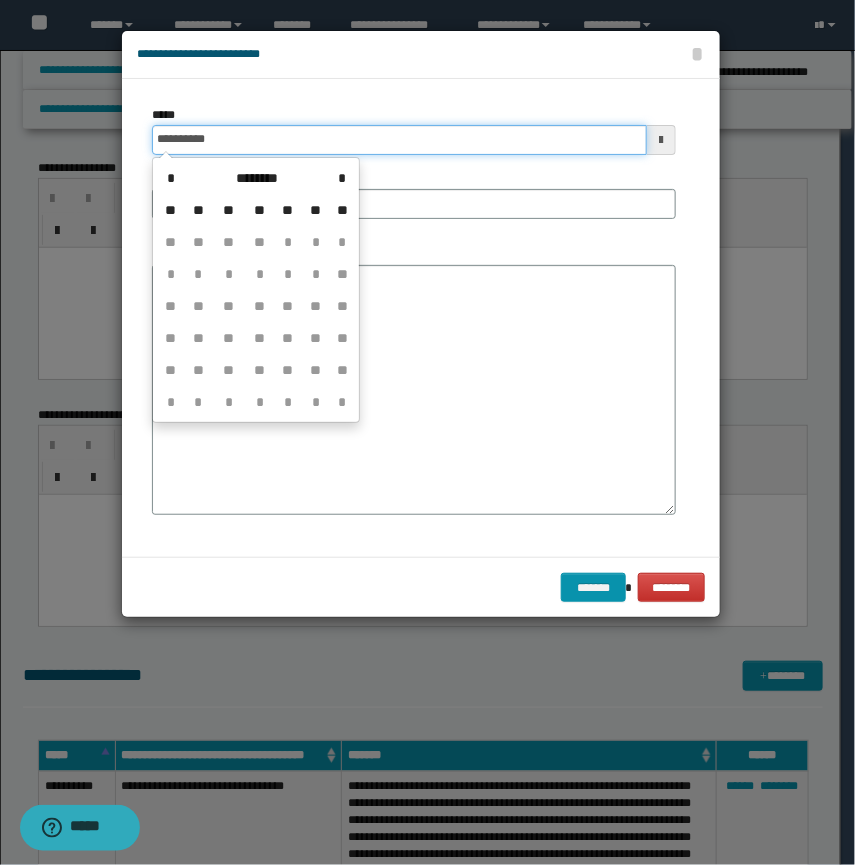type on "**********" 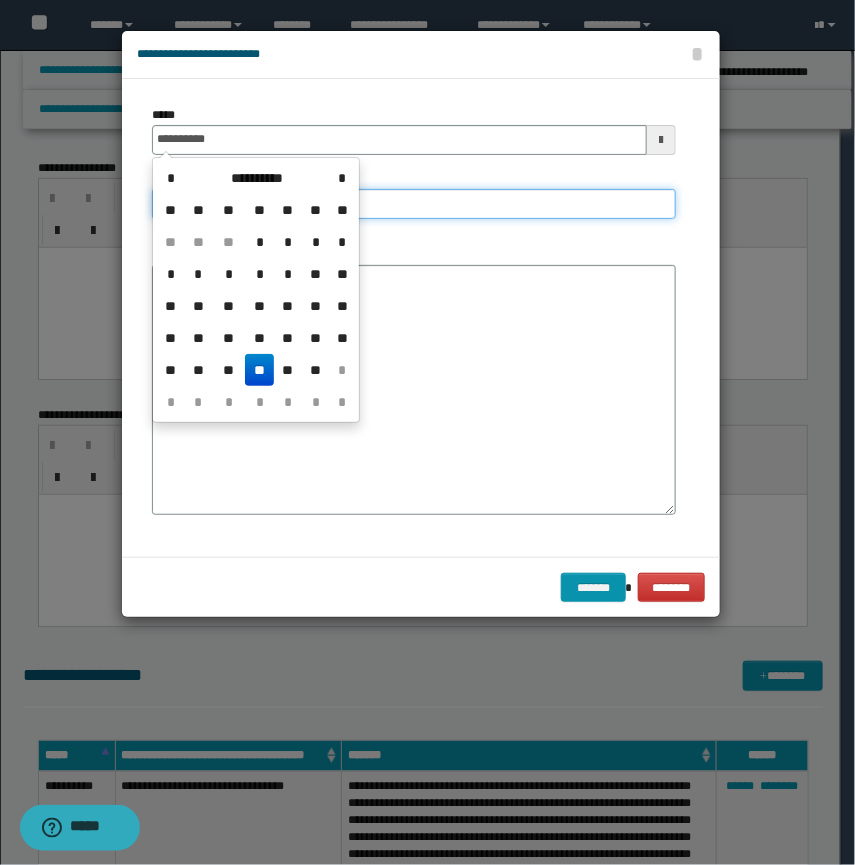 click on "**********" at bounding box center [414, 204] 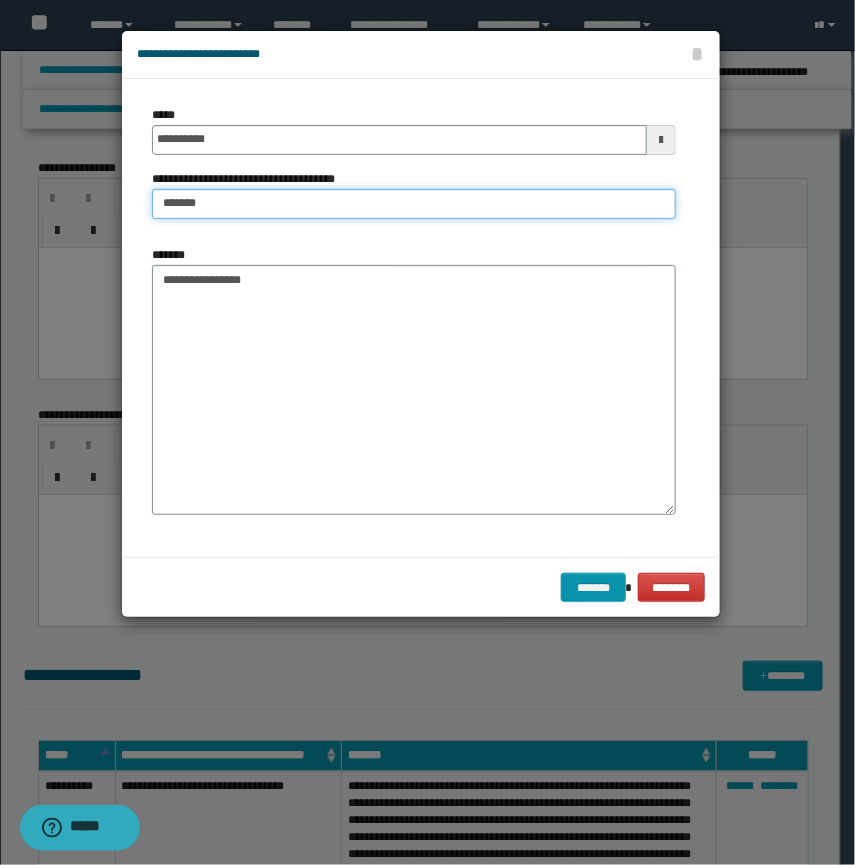 type on "**********" 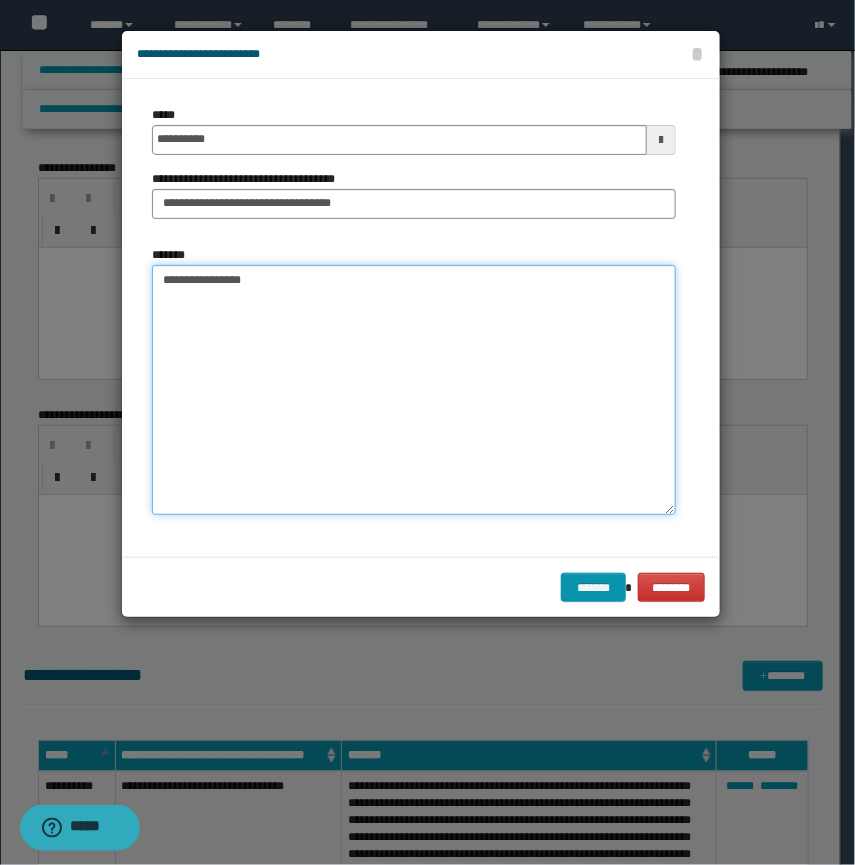 click on "**********" at bounding box center (414, 390) 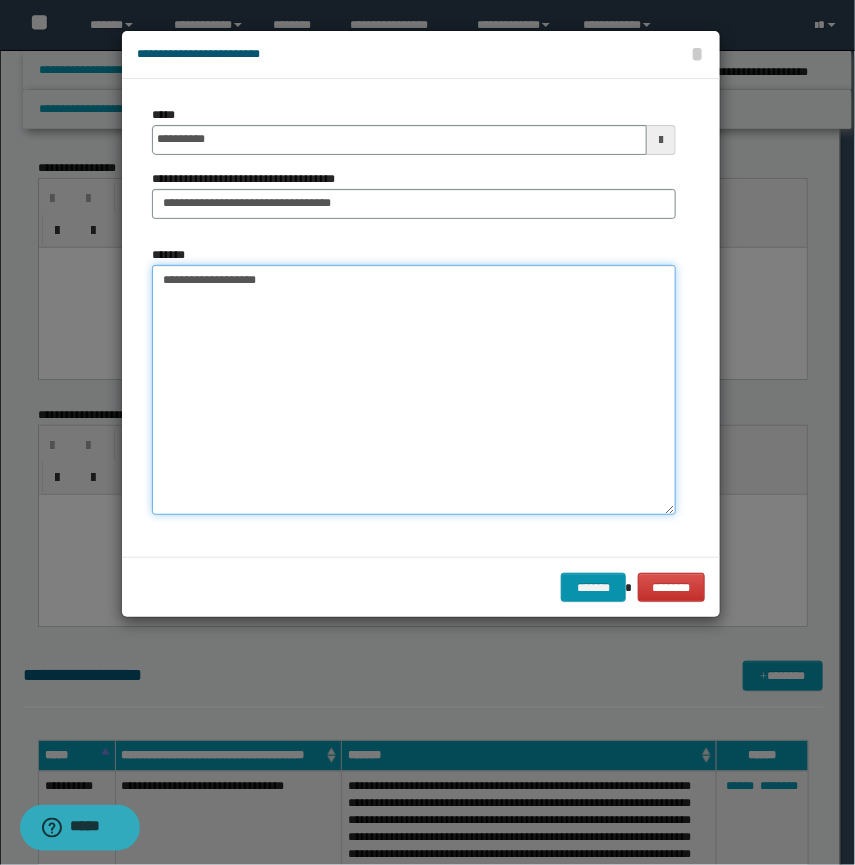 click on "**********" at bounding box center (414, 390) 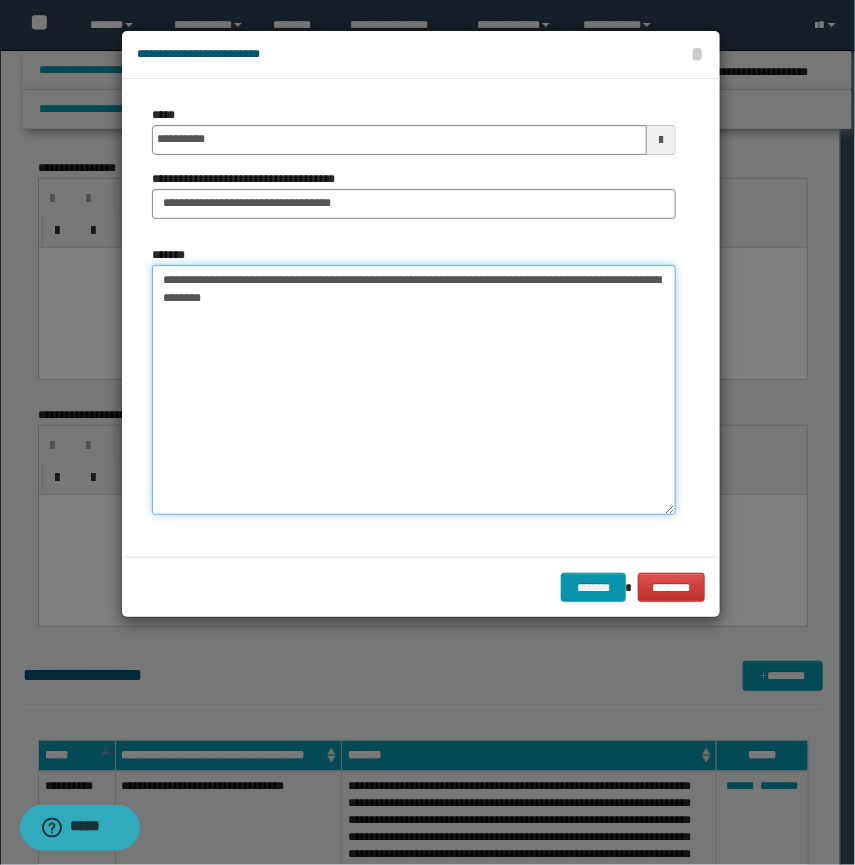 click on "**********" at bounding box center (414, 390) 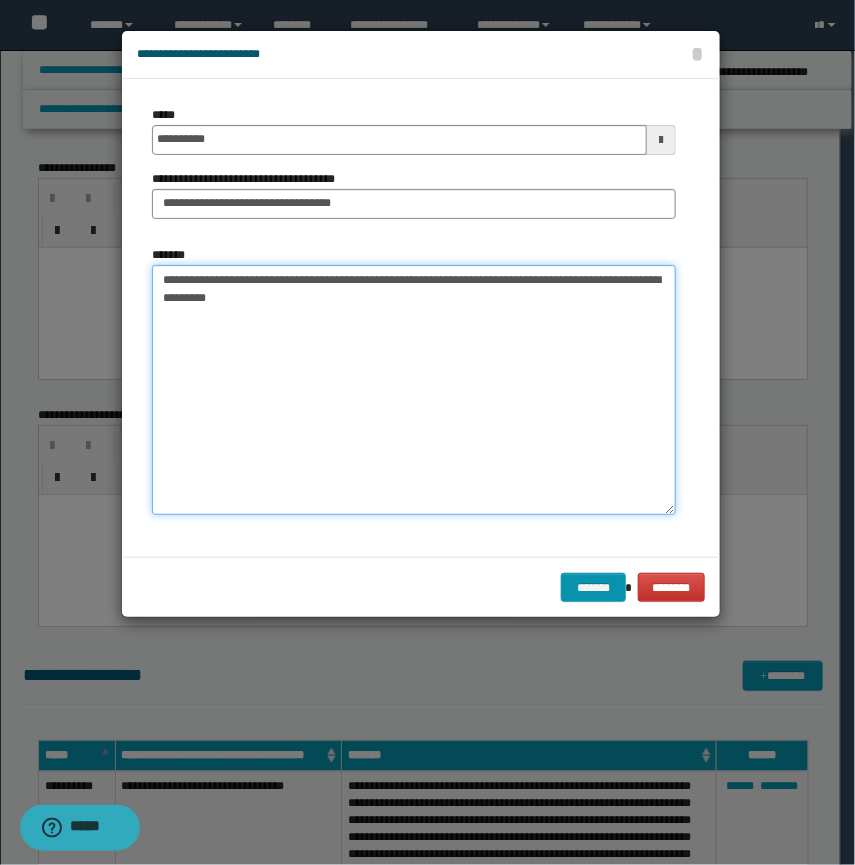 click on "**********" at bounding box center [414, 390] 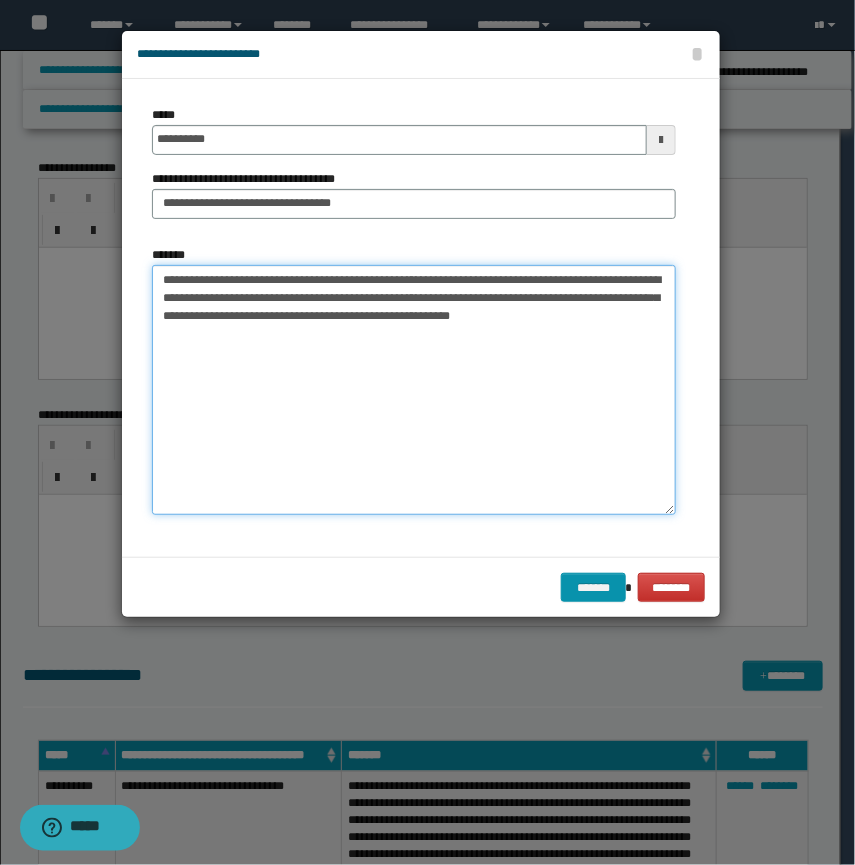 click on "**********" at bounding box center (414, 390) 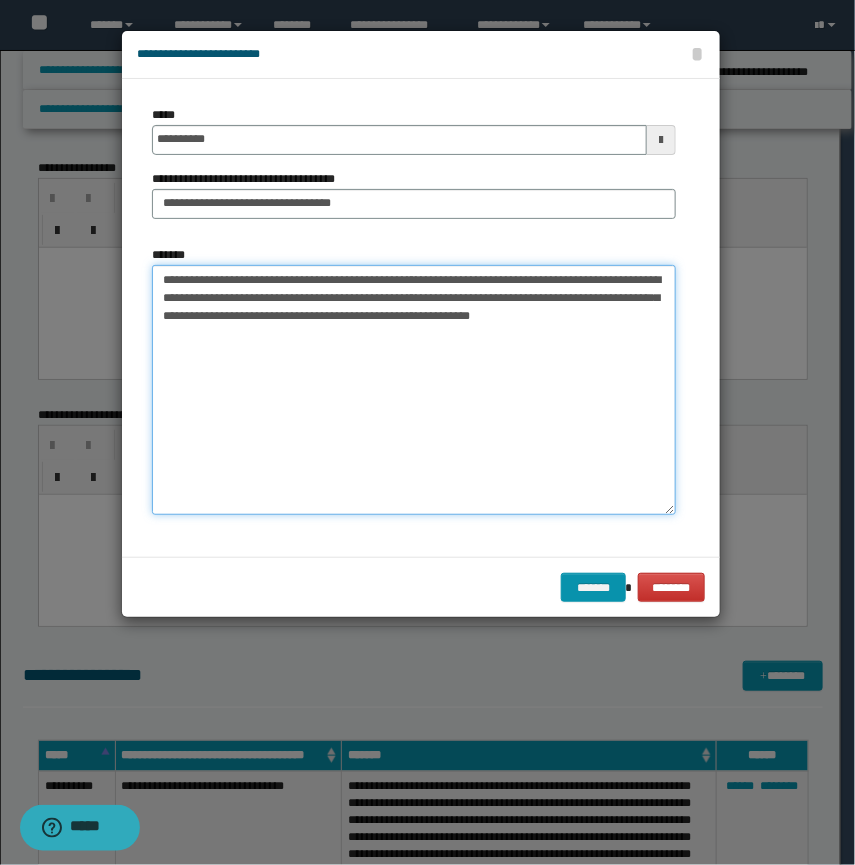 click on "**********" at bounding box center (414, 390) 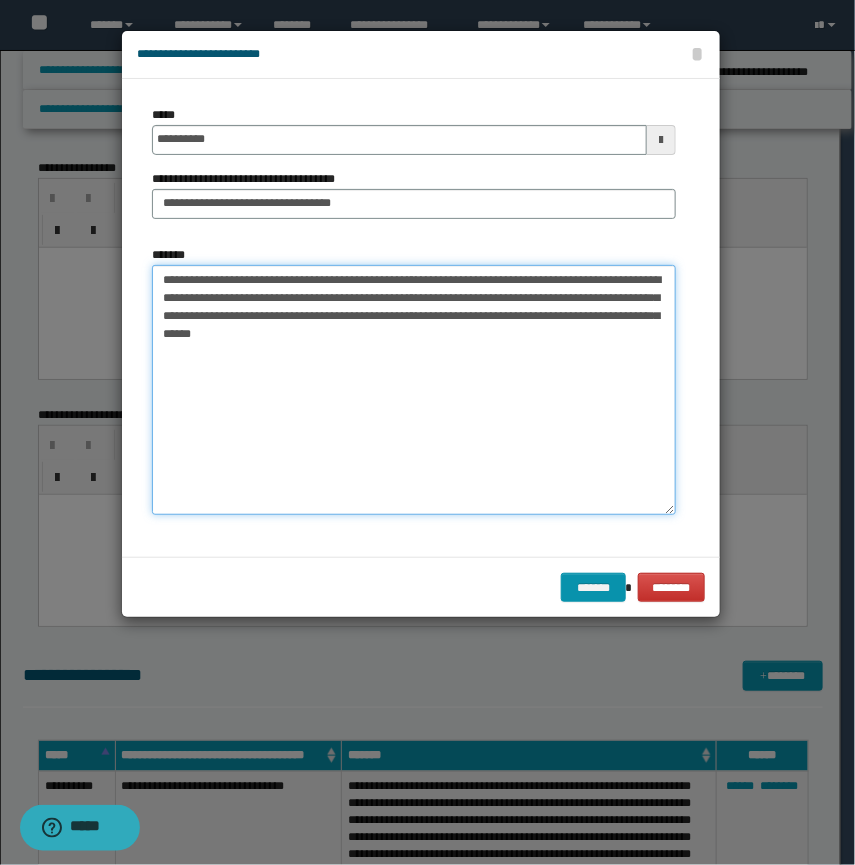 click on "**********" at bounding box center [414, 390] 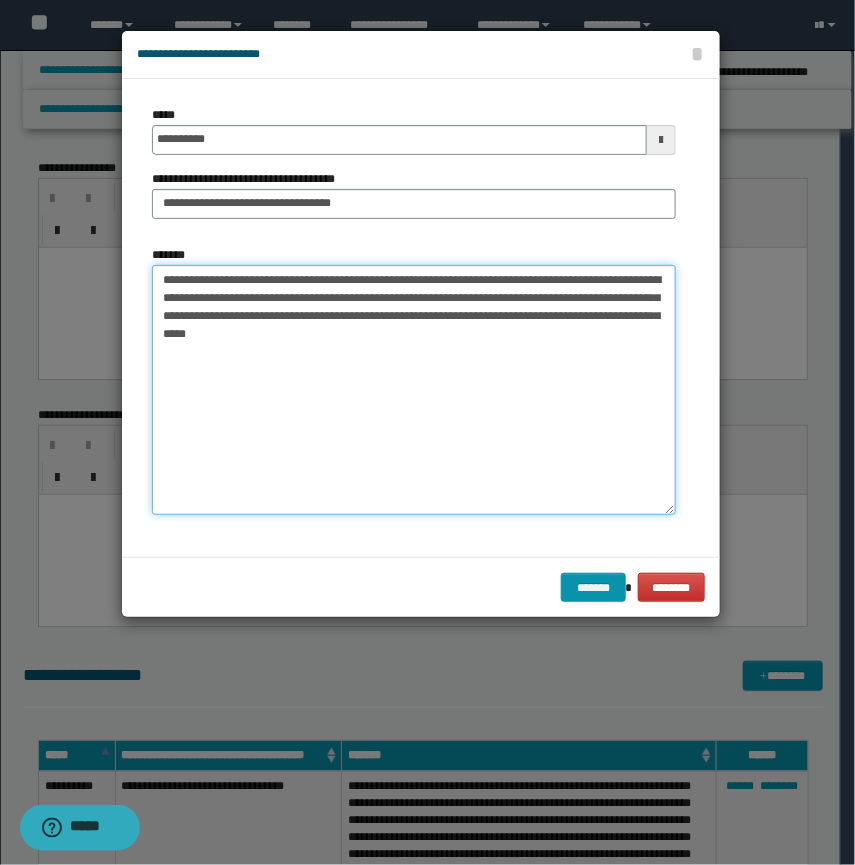 drag, startPoint x: 588, startPoint y: 334, endPoint x: 576, endPoint y: 330, distance: 12.649111 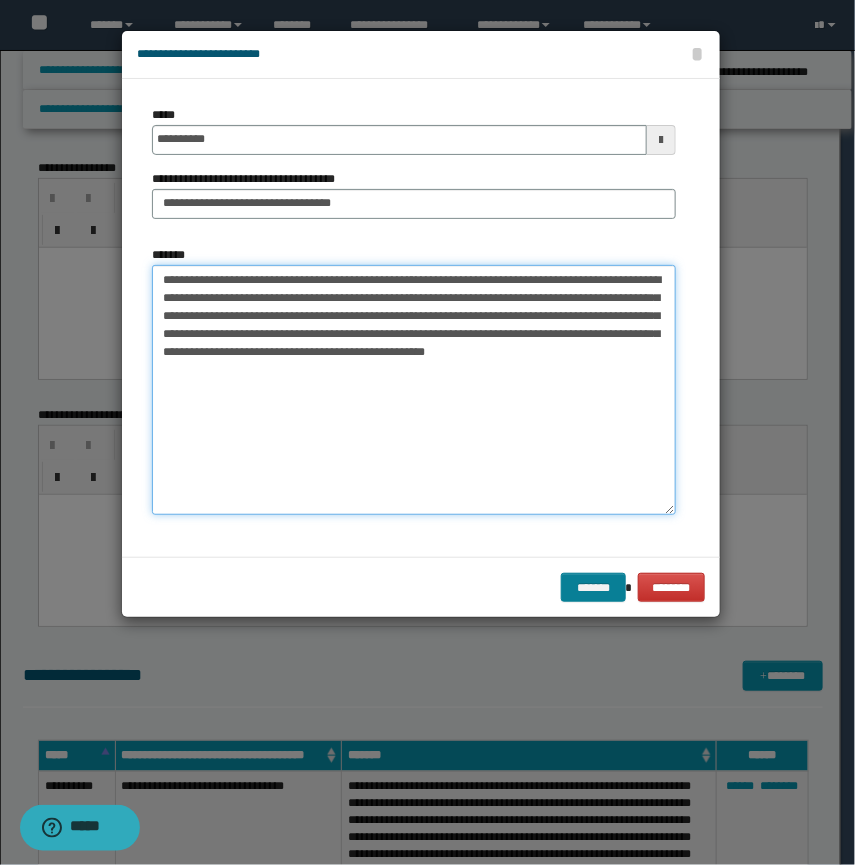 type on "**********" 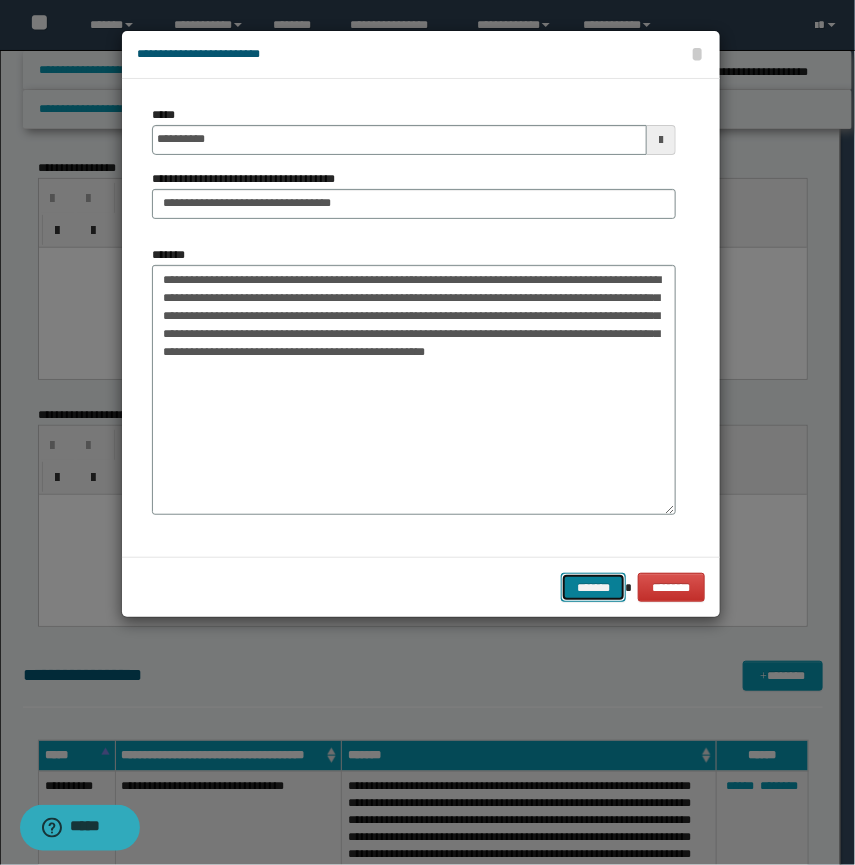 click on "*******" at bounding box center [593, 588] 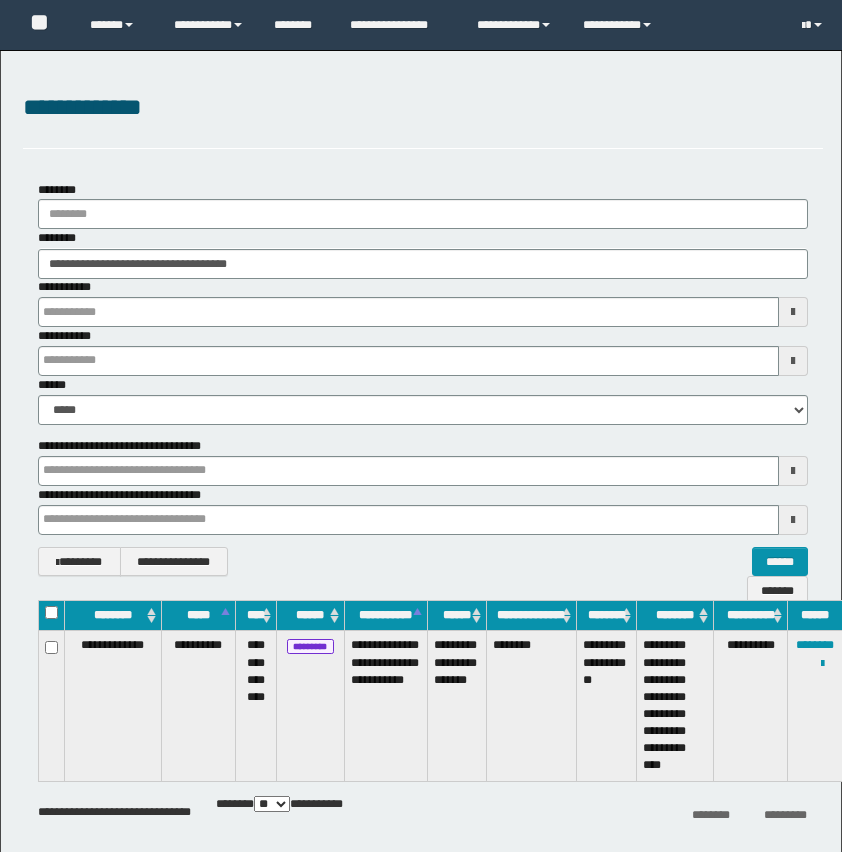 scroll, scrollTop: 0, scrollLeft: 0, axis: both 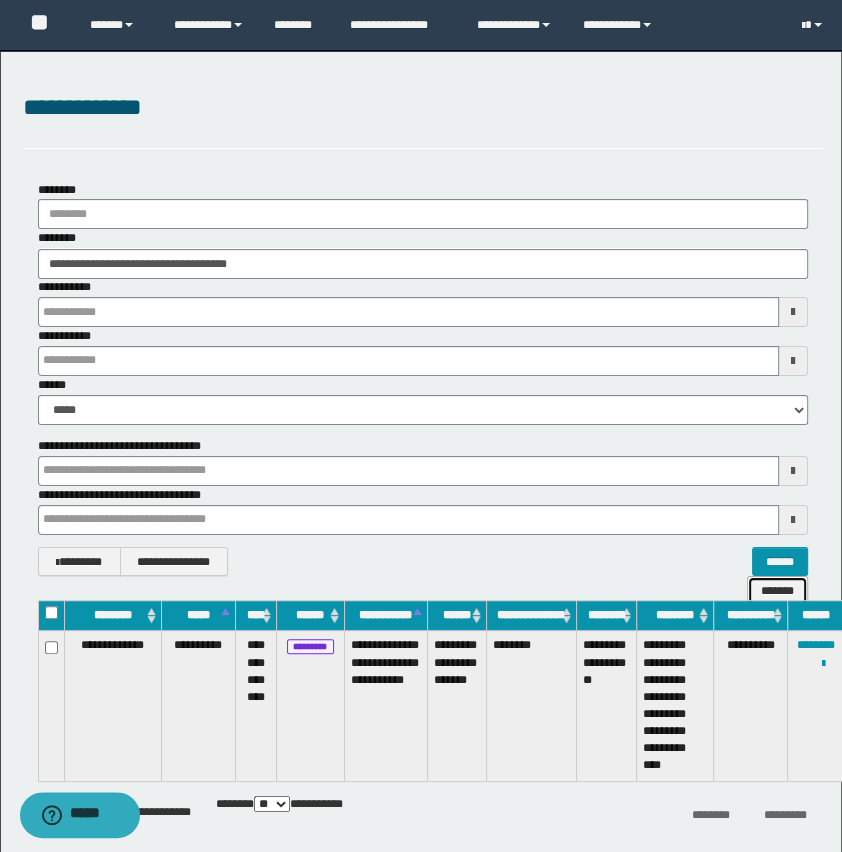click on "*******" at bounding box center (777, 591) 